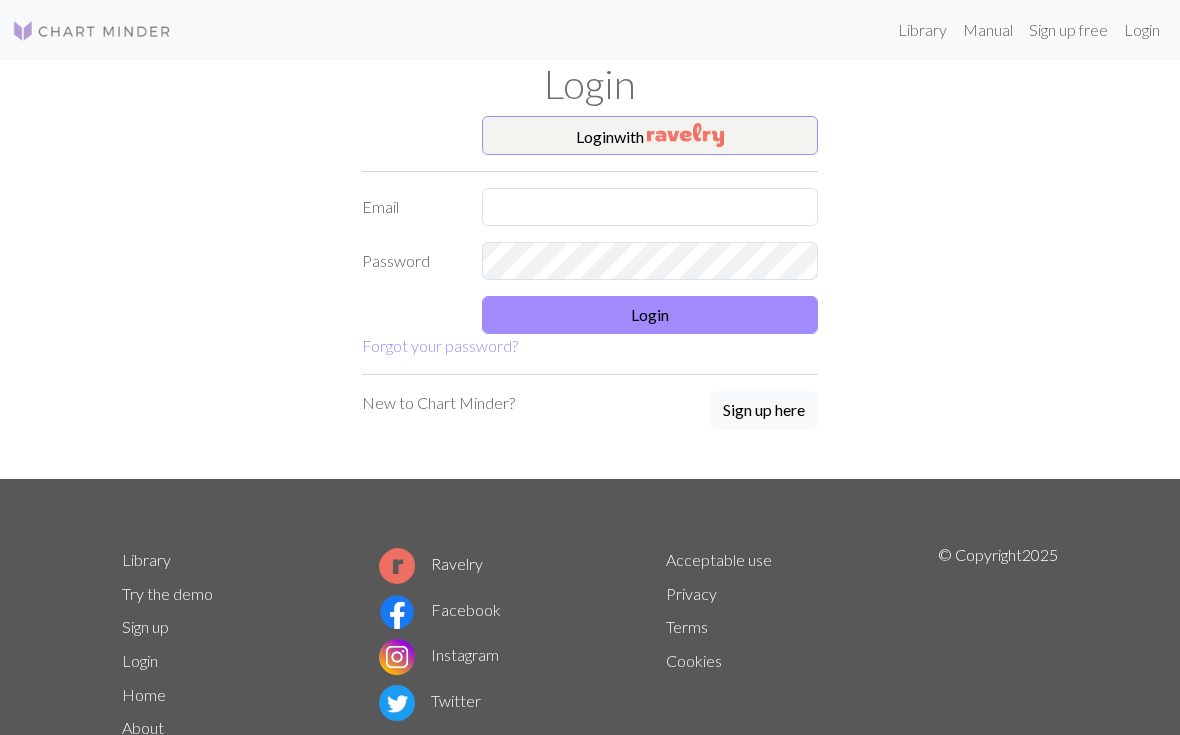 scroll, scrollTop: 0, scrollLeft: 0, axis: both 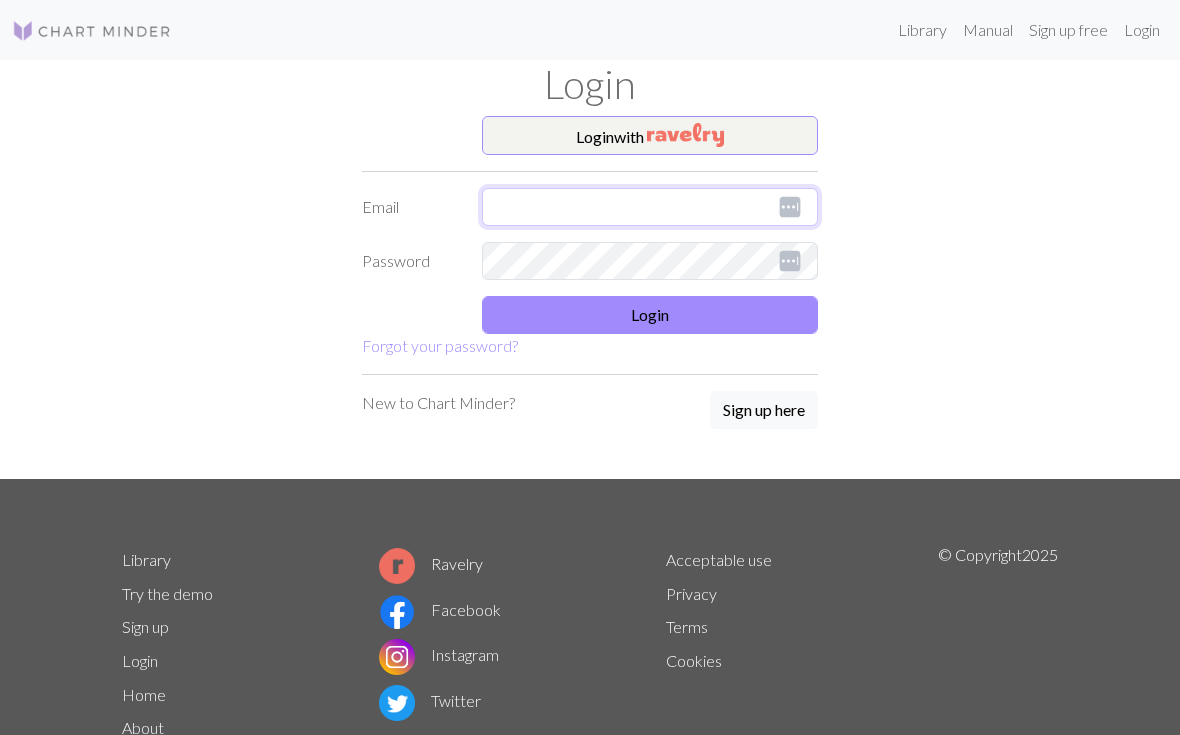 type on "pinkumblebees@outlook.com" 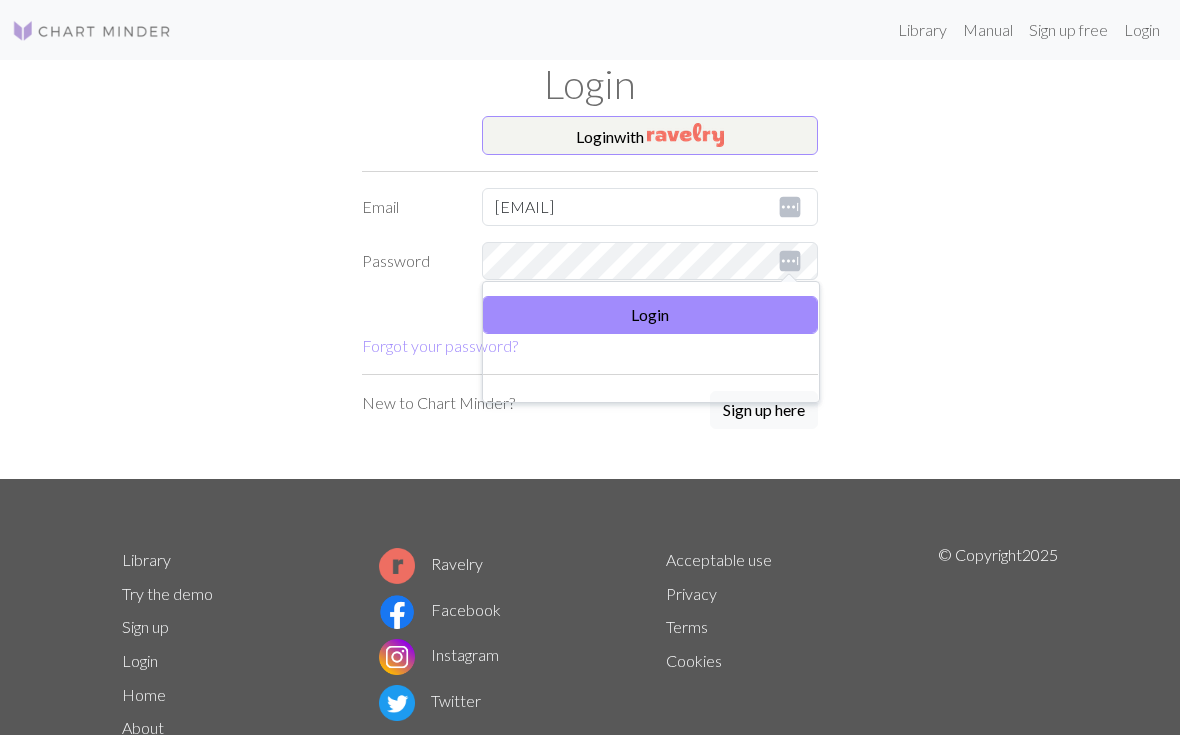 click on "Login  with   Email pinkumblebees@outlook.com Password Login Forgot your password? New to Chart Minder? Sign up here" at bounding box center (590, 298) 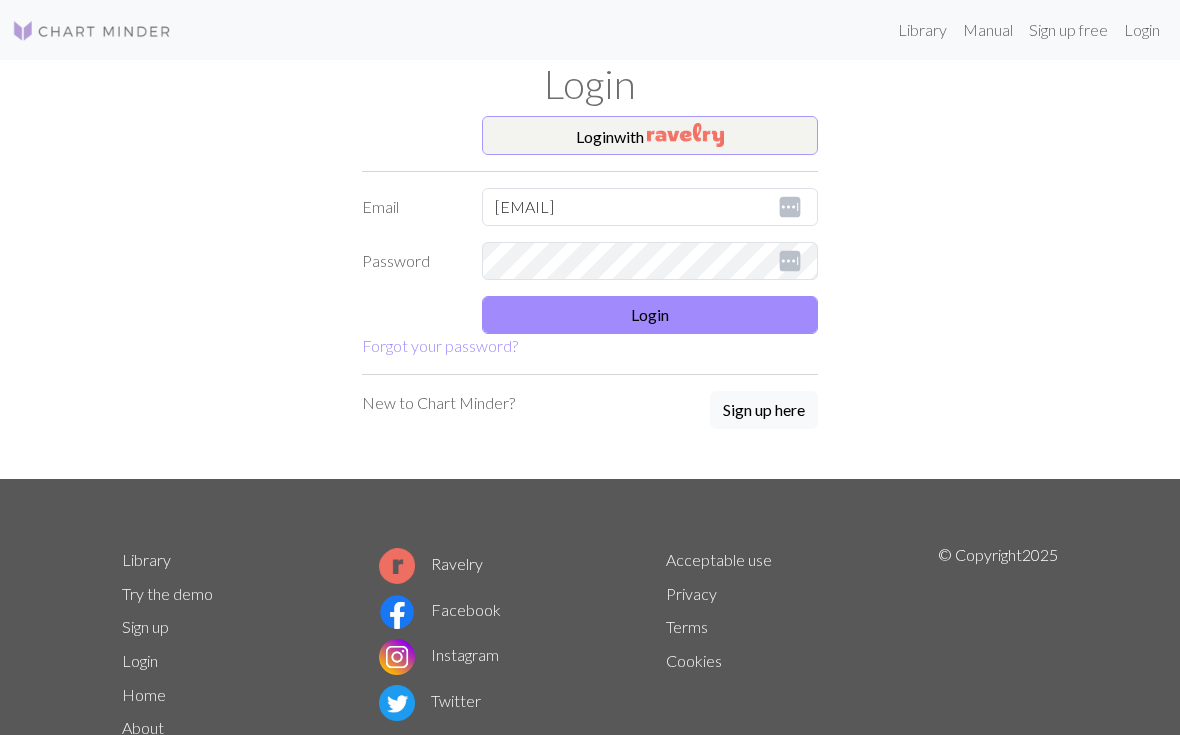 click on "Login  with" at bounding box center [650, 136] 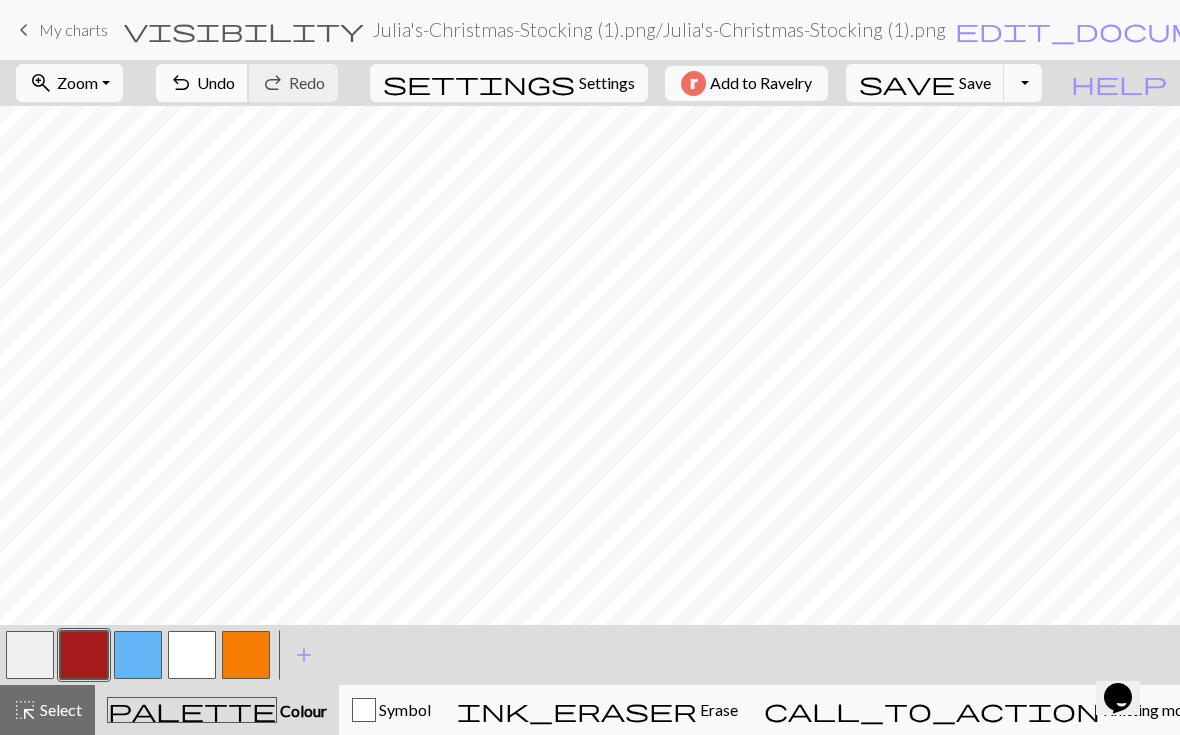 click on "undo Undo Undo" at bounding box center [202, 83] 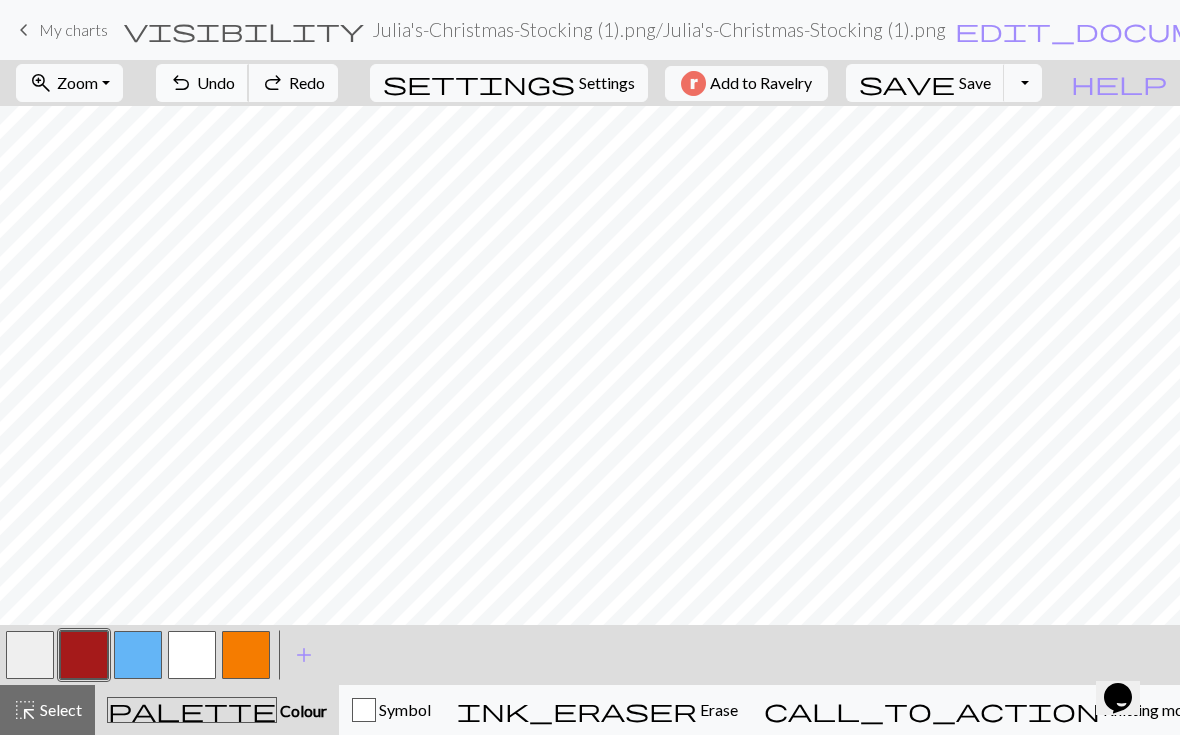 click on "undo Undo Undo" at bounding box center (202, 83) 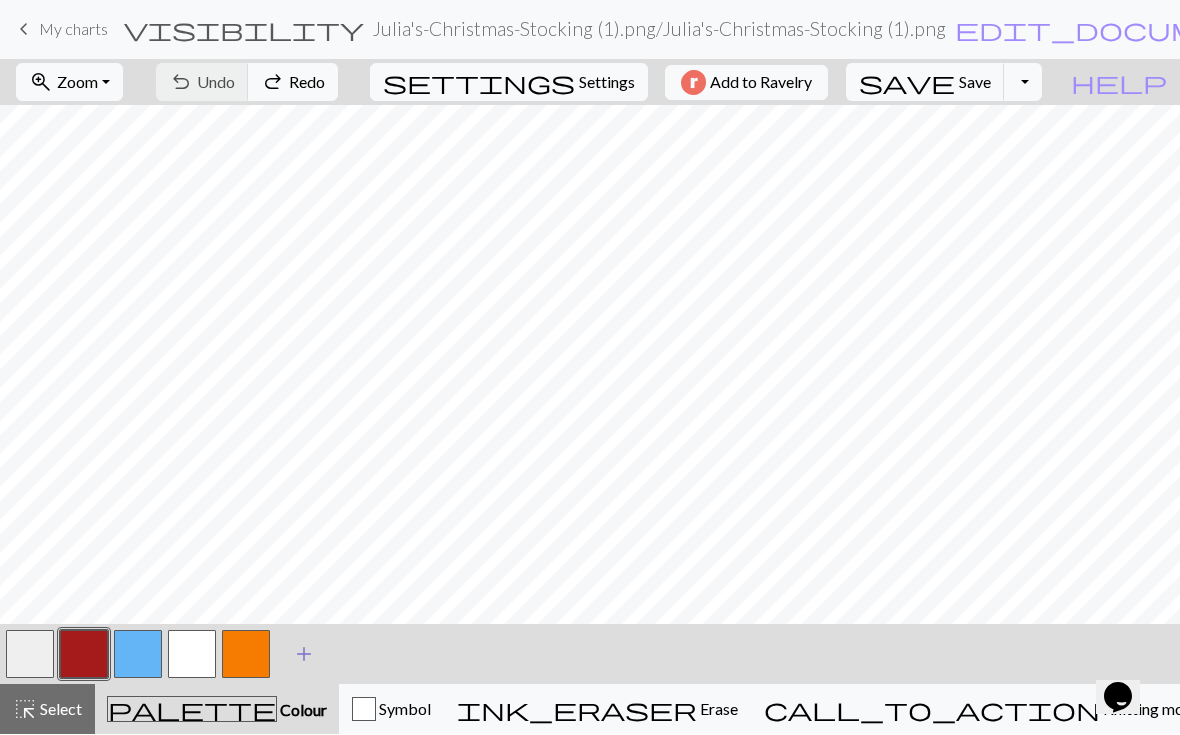 click on "add" at bounding box center [304, 655] 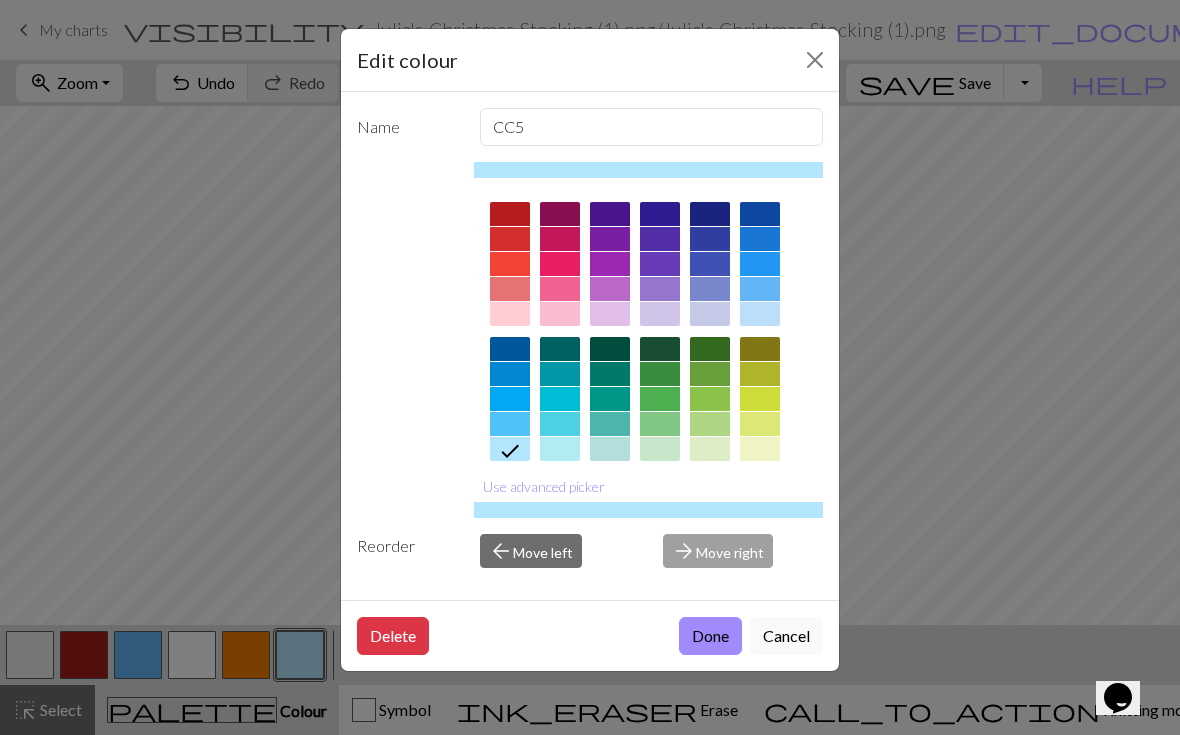 click 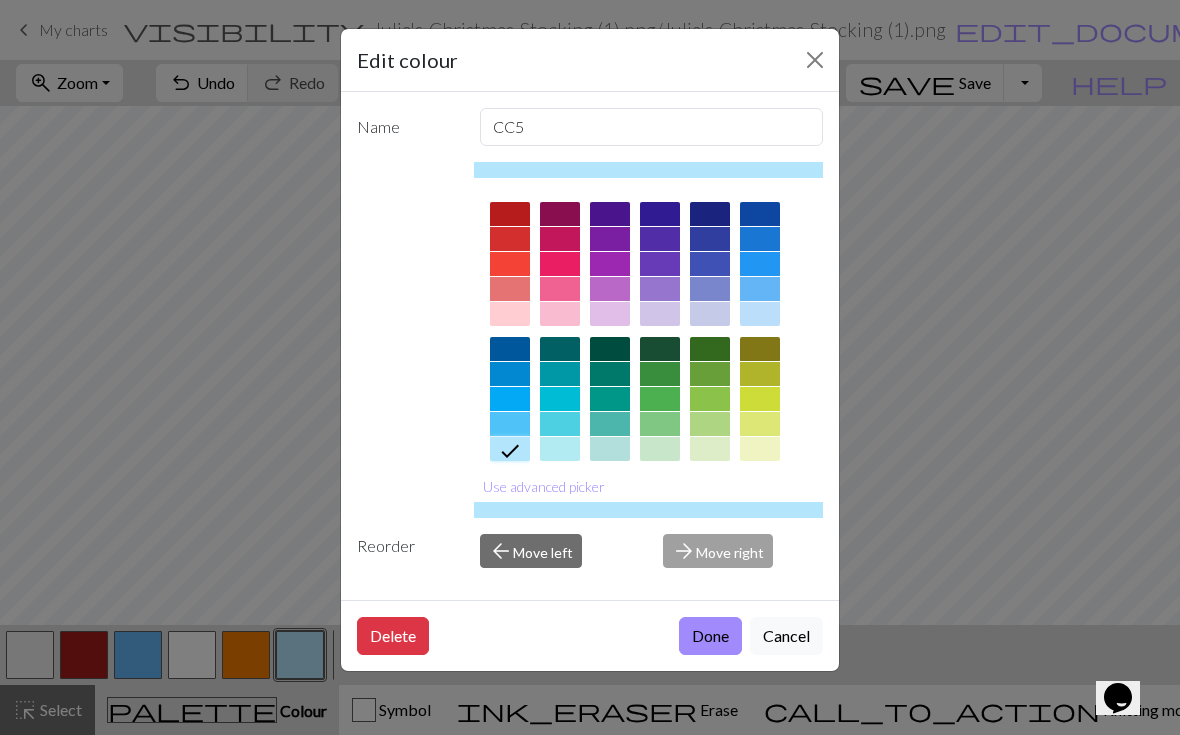 click on "Edit colour Name CC5 Use advanced picker Reorder arrow_back Move left arrow_forward Move right Delete Done Cancel" at bounding box center (590, 367) 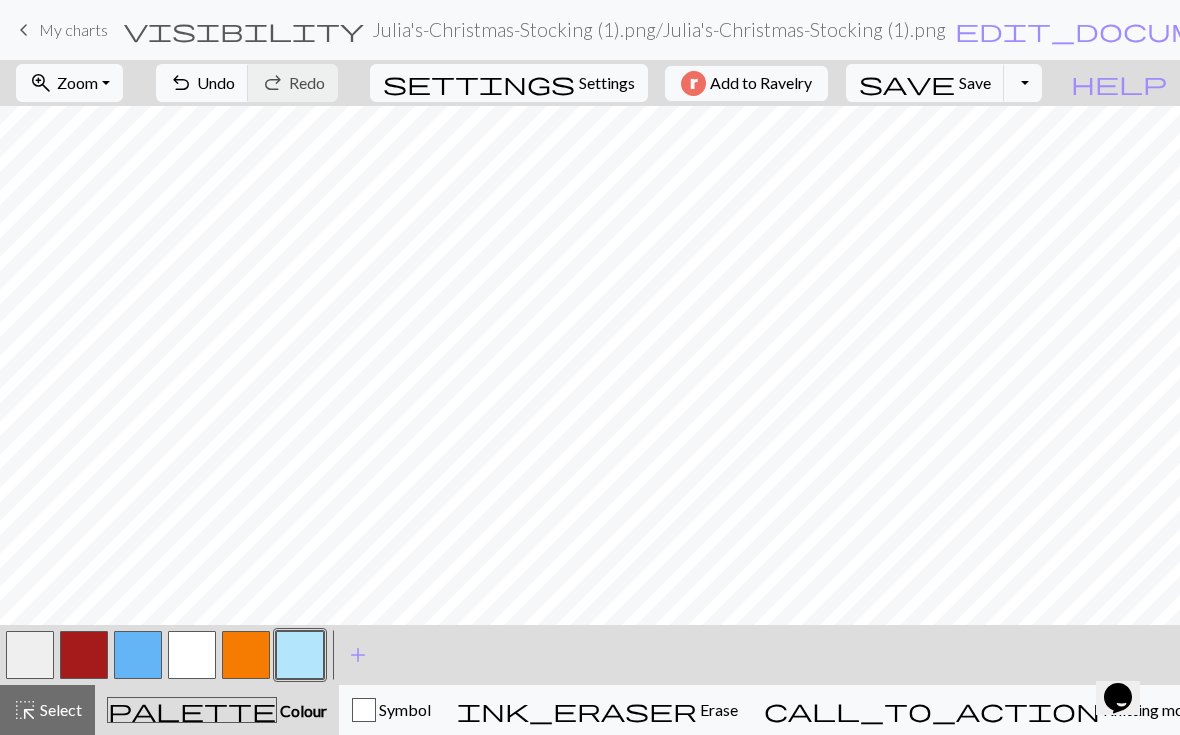 click at bounding box center (300, 655) 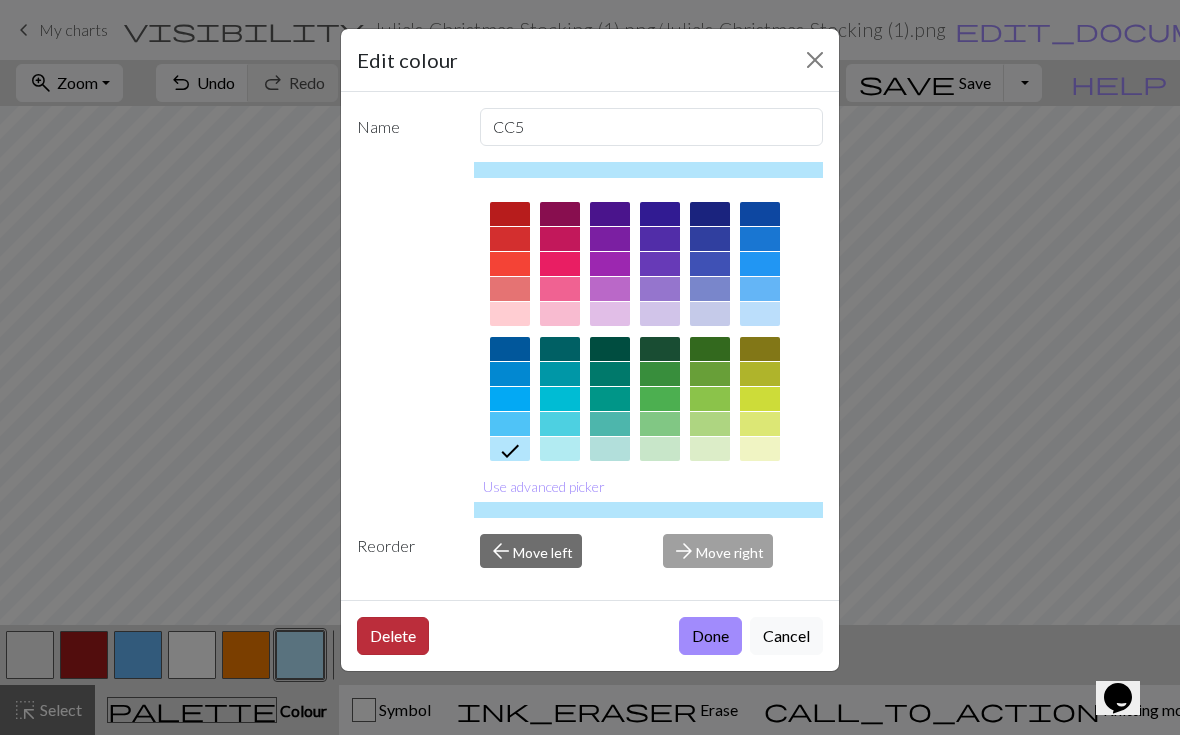 click on "Delete" at bounding box center (393, 636) 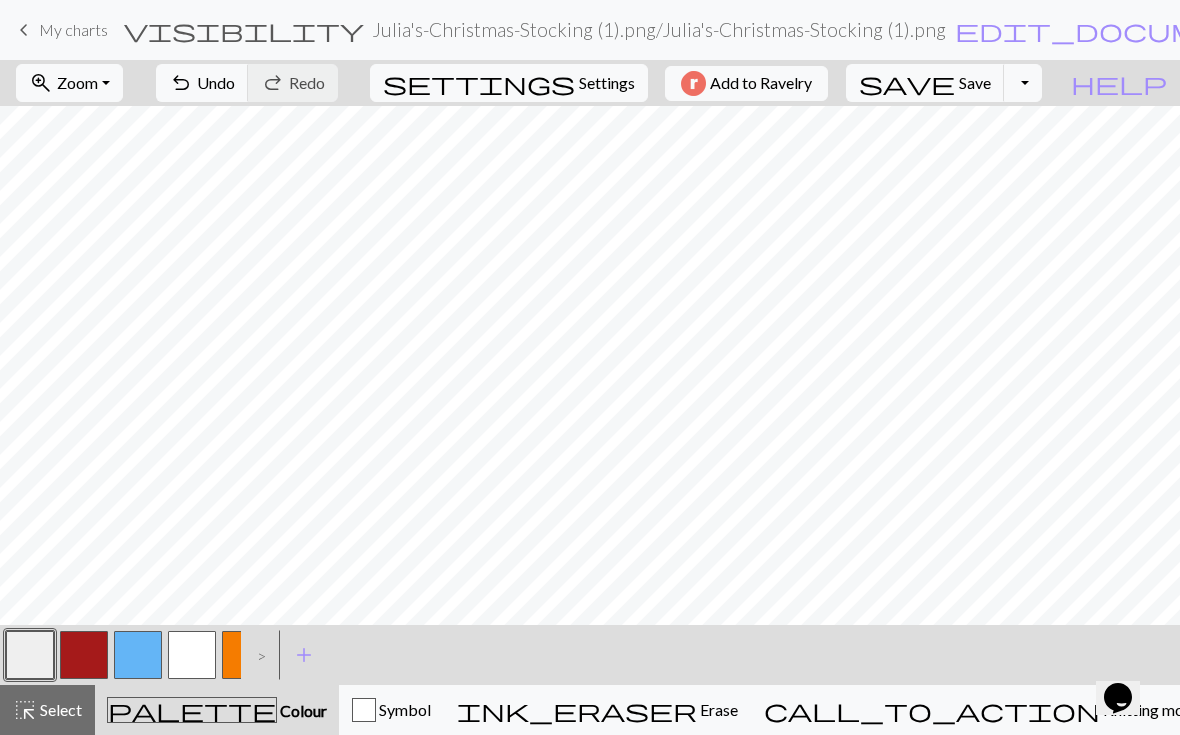 click on ">" at bounding box center [257, 655] 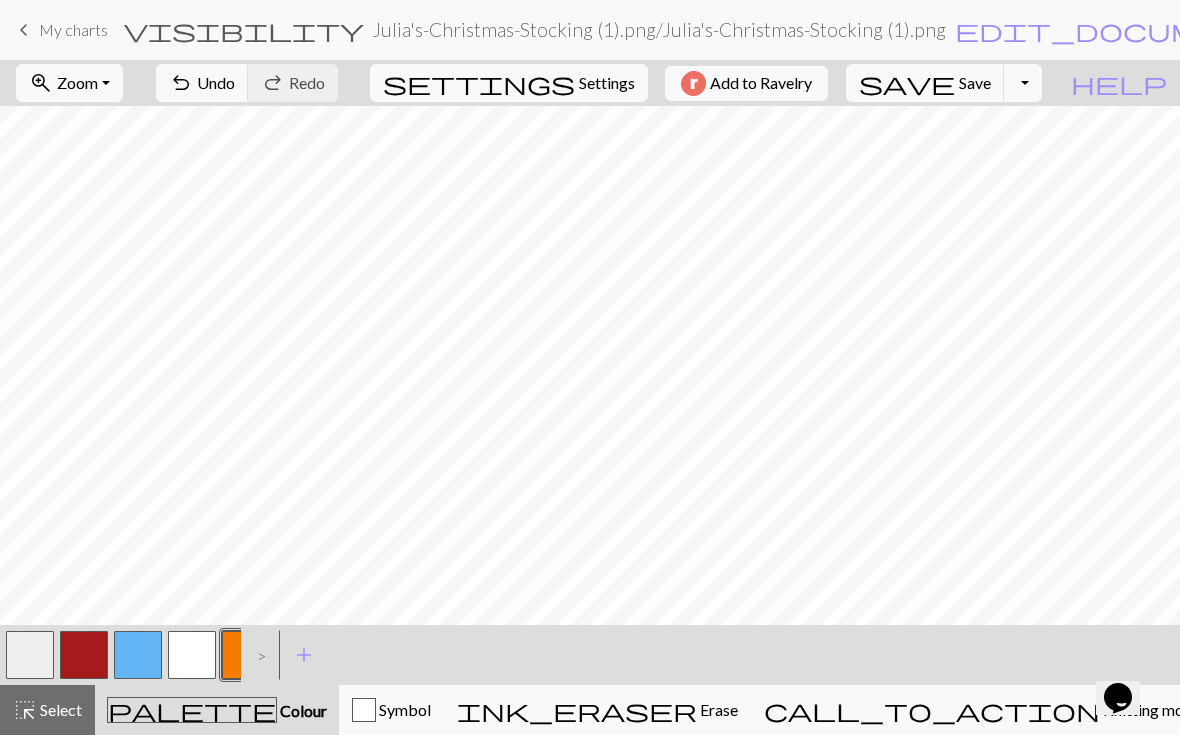 click on ">" at bounding box center [257, 655] 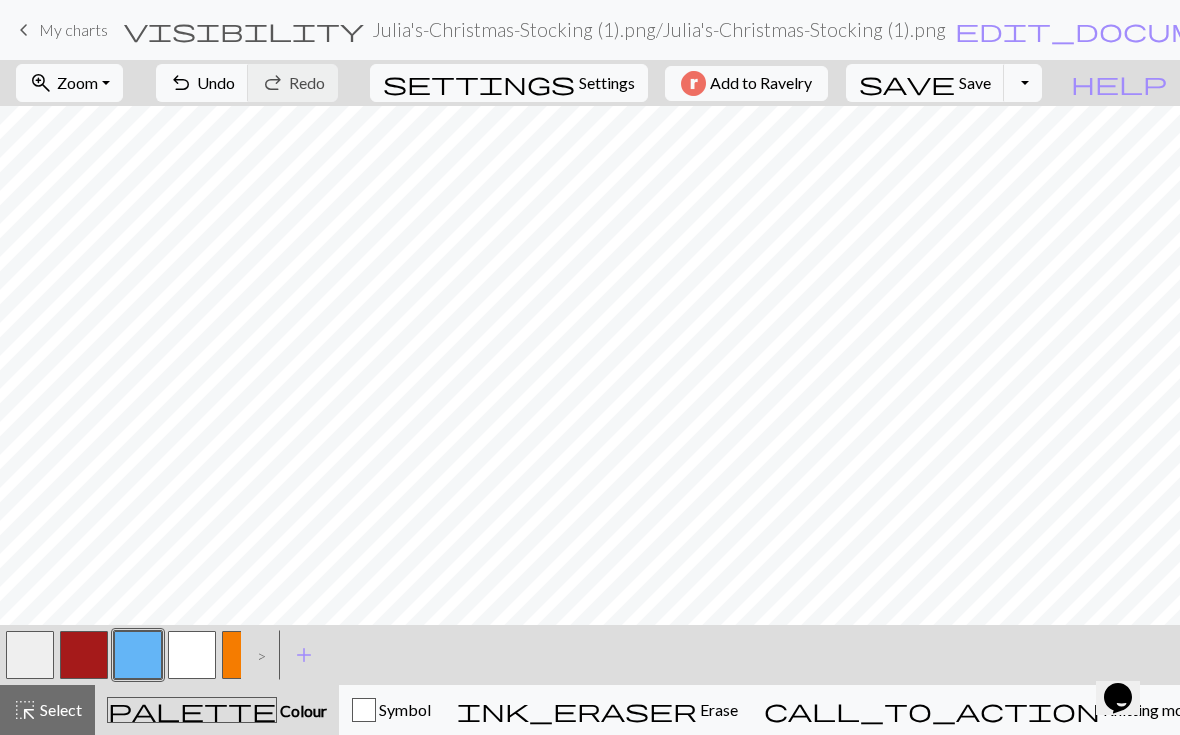 click at bounding box center (138, 655) 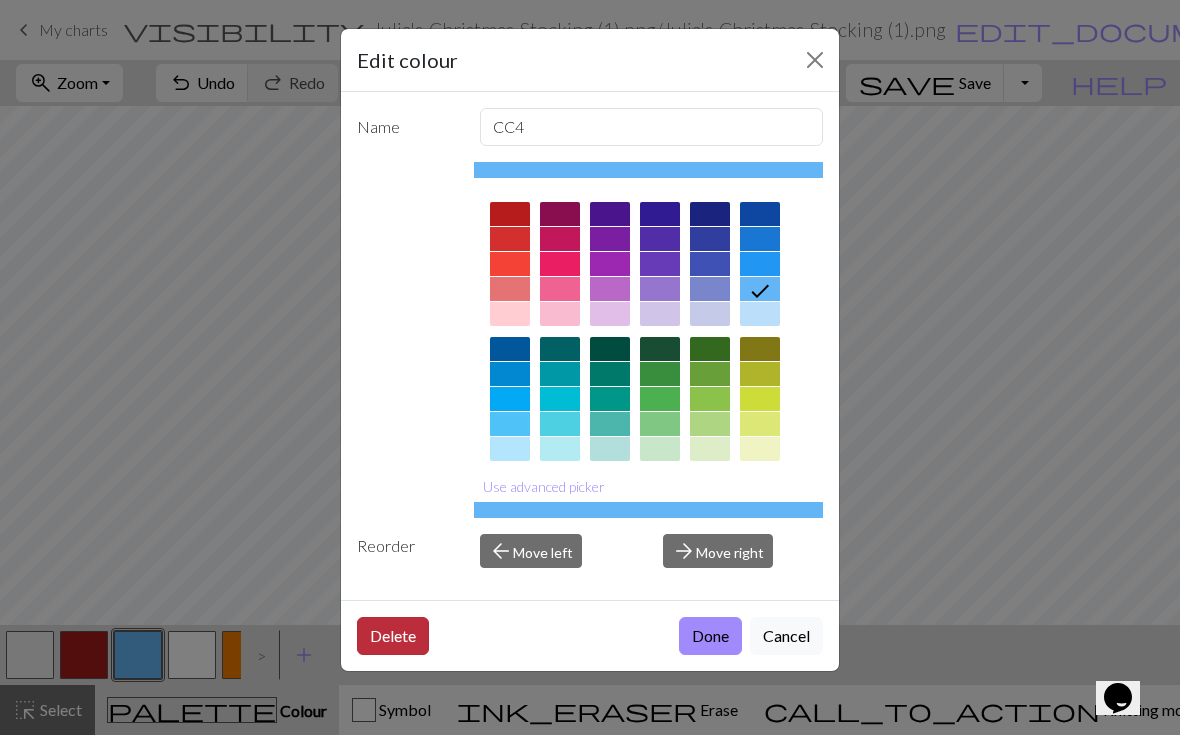 click on "Delete" at bounding box center [393, 636] 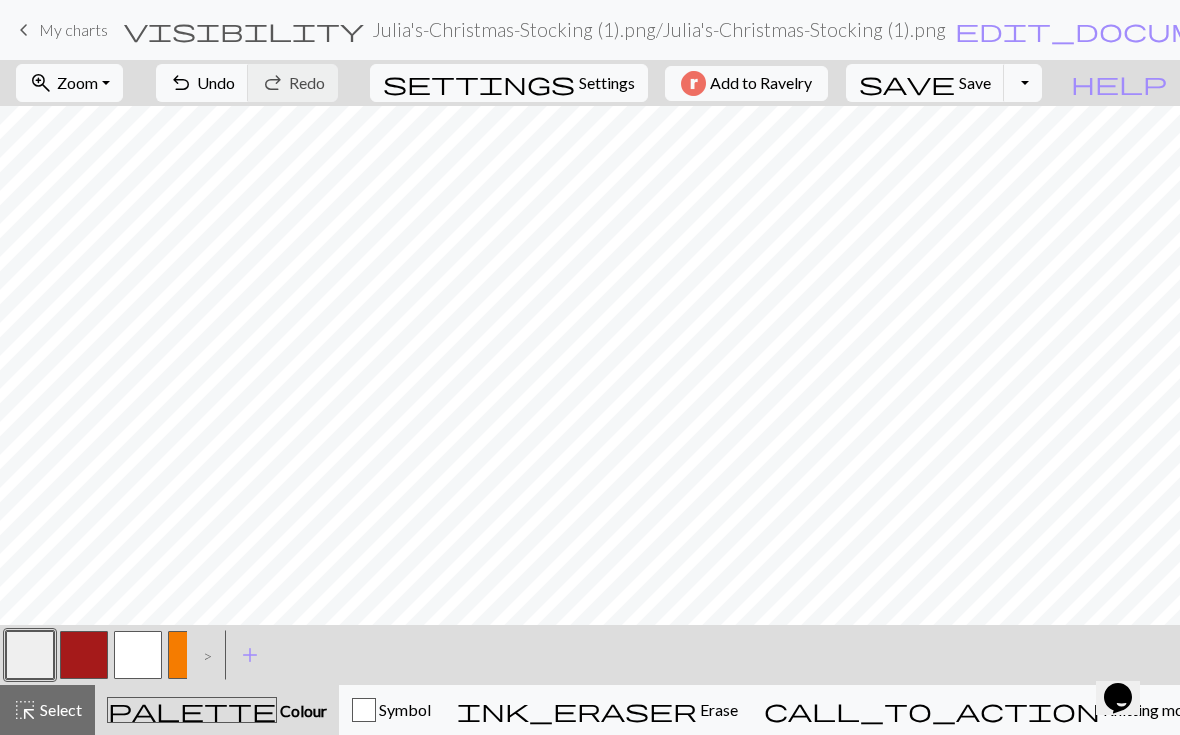 click at bounding box center [138, 655] 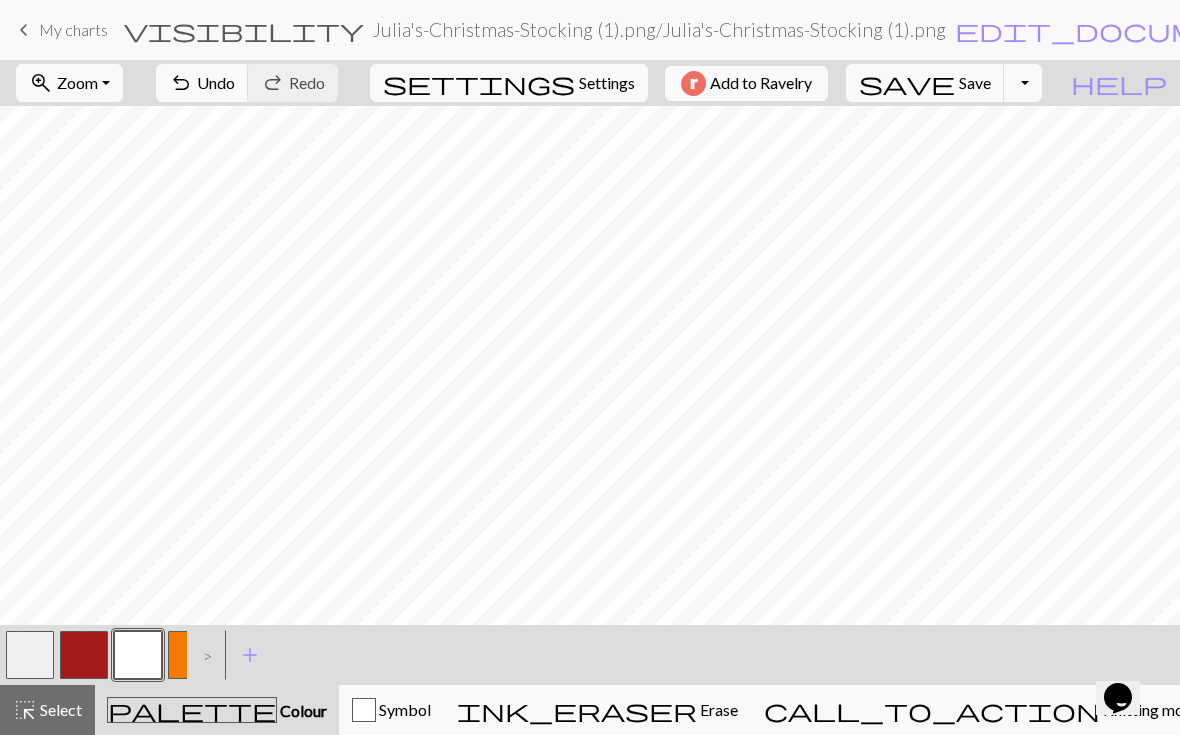 click at bounding box center [138, 655] 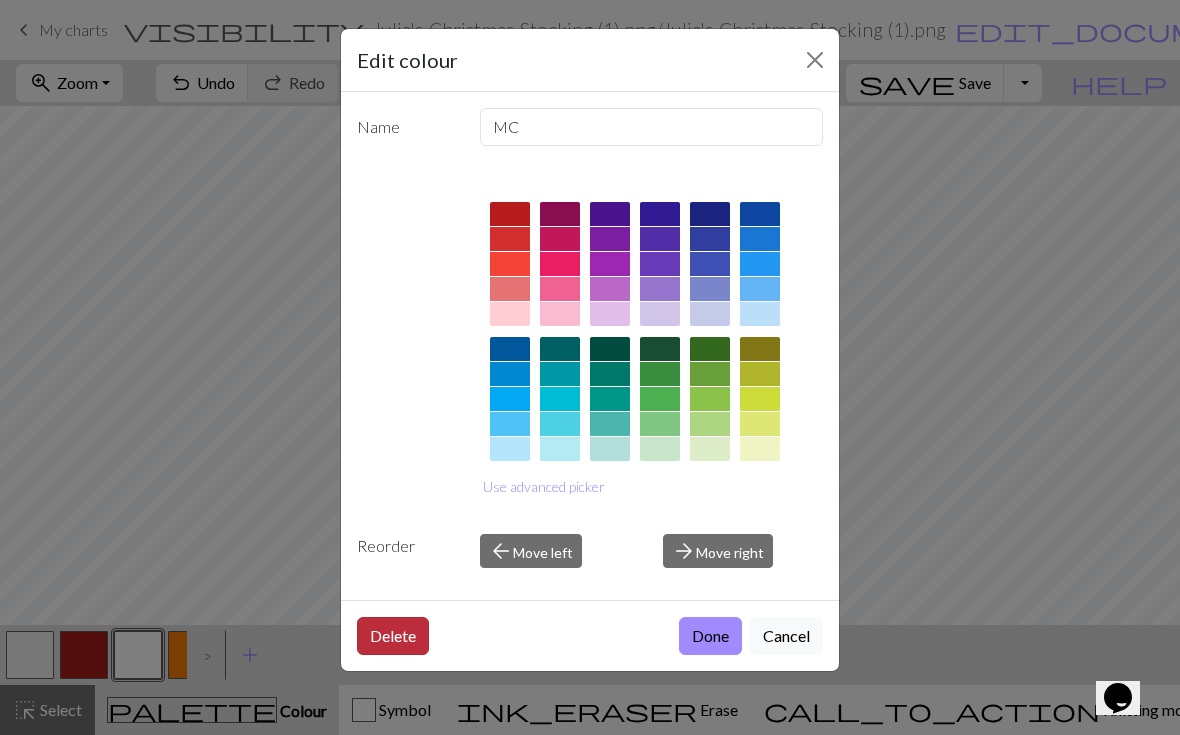 click on "Delete" at bounding box center [393, 636] 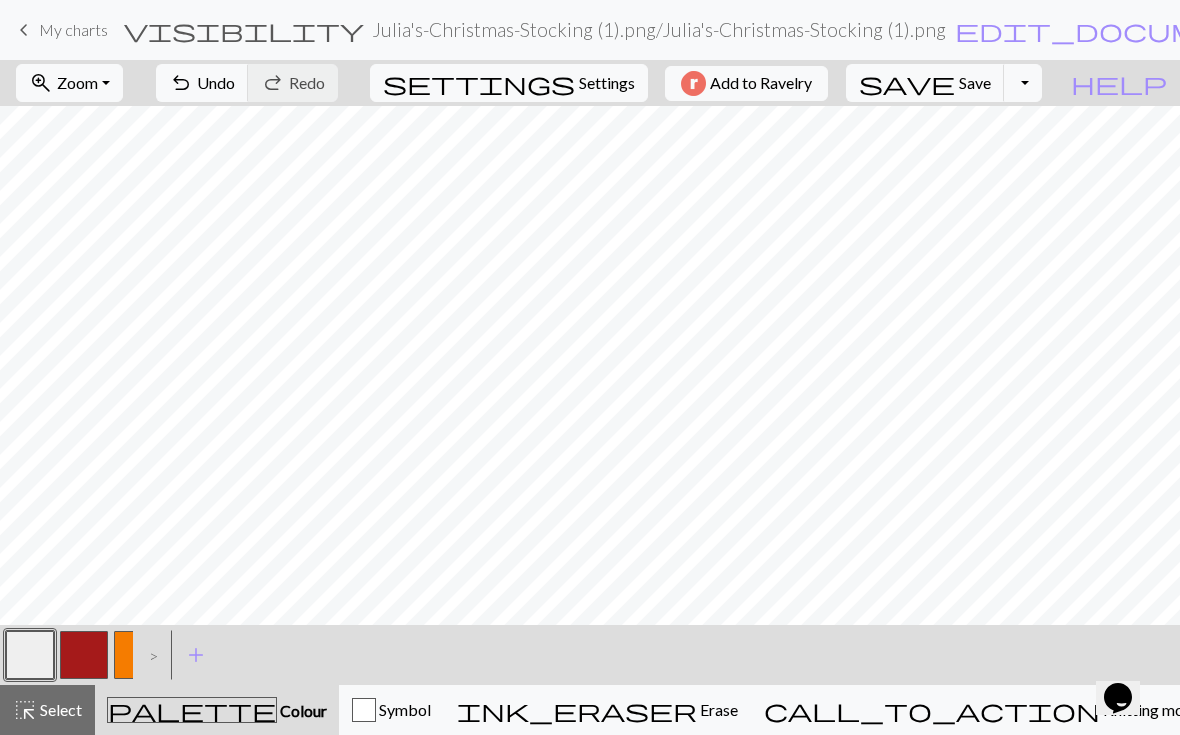 click at bounding box center [138, 655] 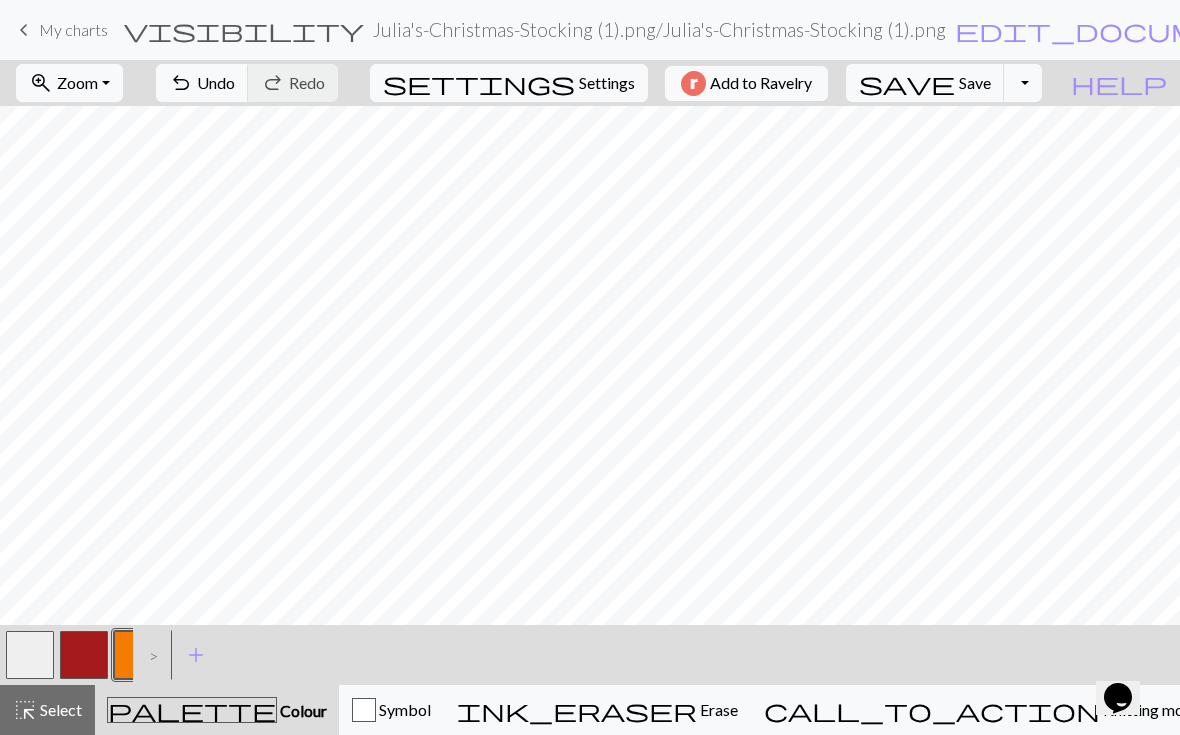 click at bounding box center (138, 655) 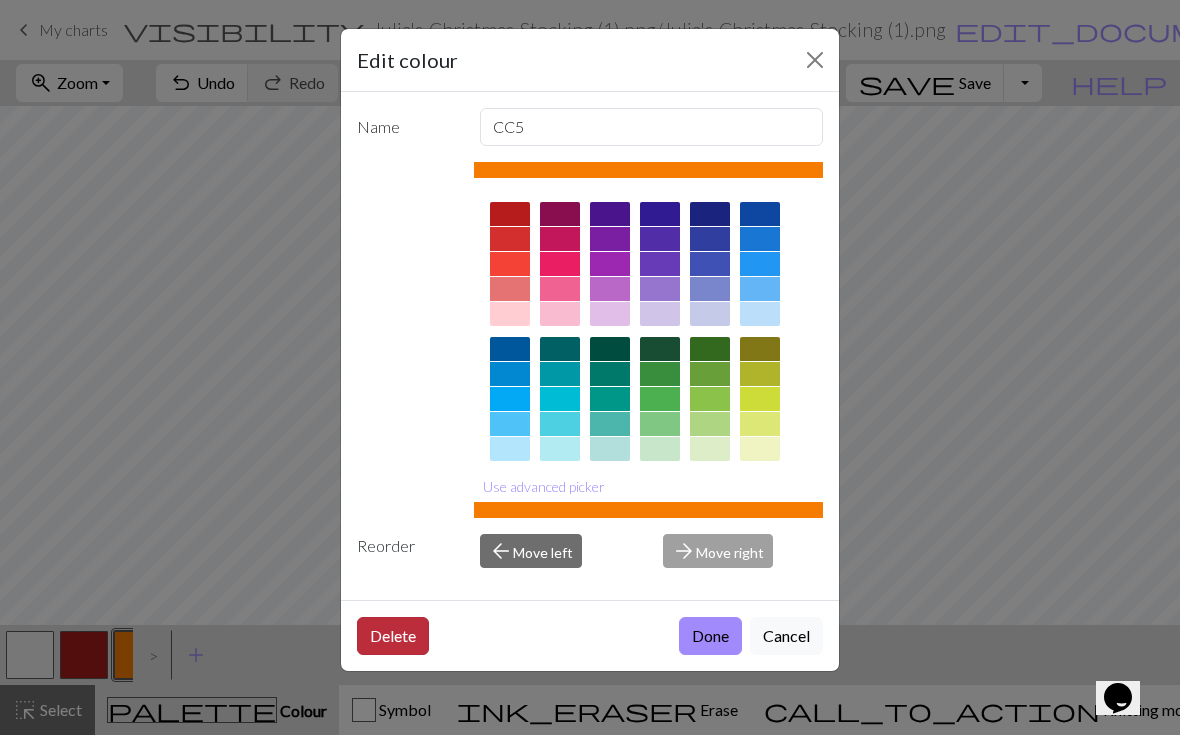 click on "Delete" at bounding box center (393, 636) 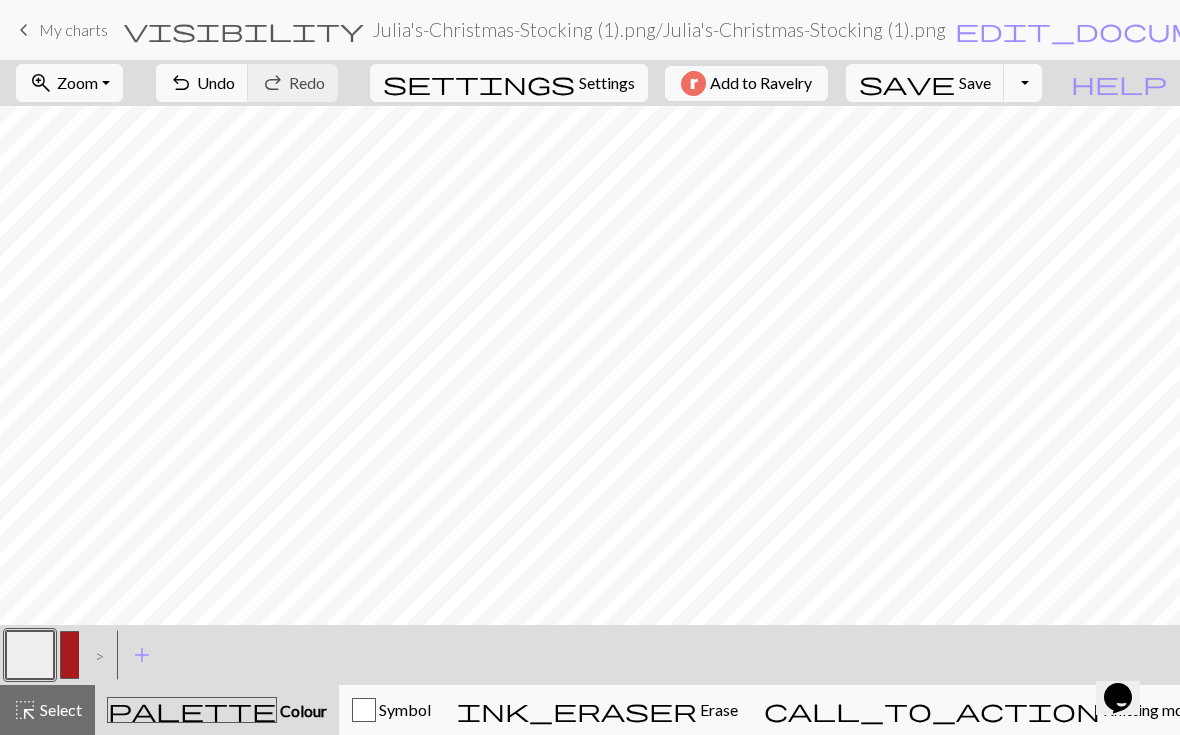 click on ">" at bounding box center [95, 655] 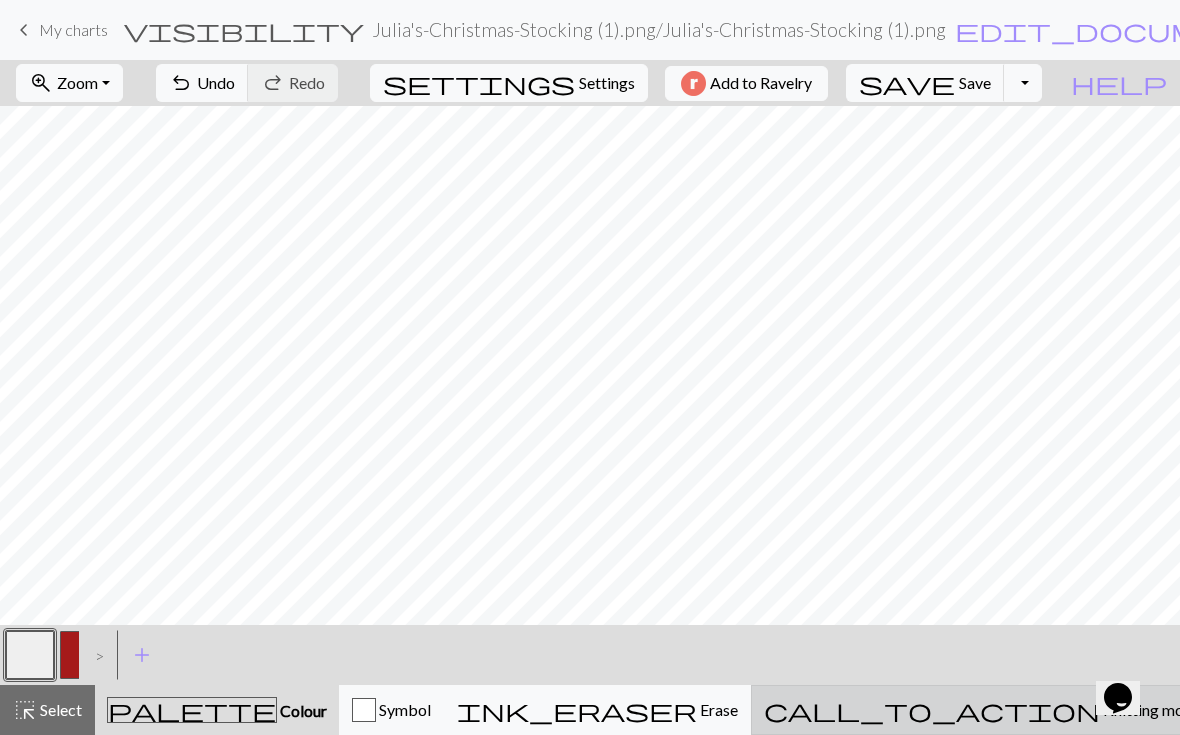 click on "call_to_action   Knitting mode   Knitting mode" at bounding box center (982, 710) 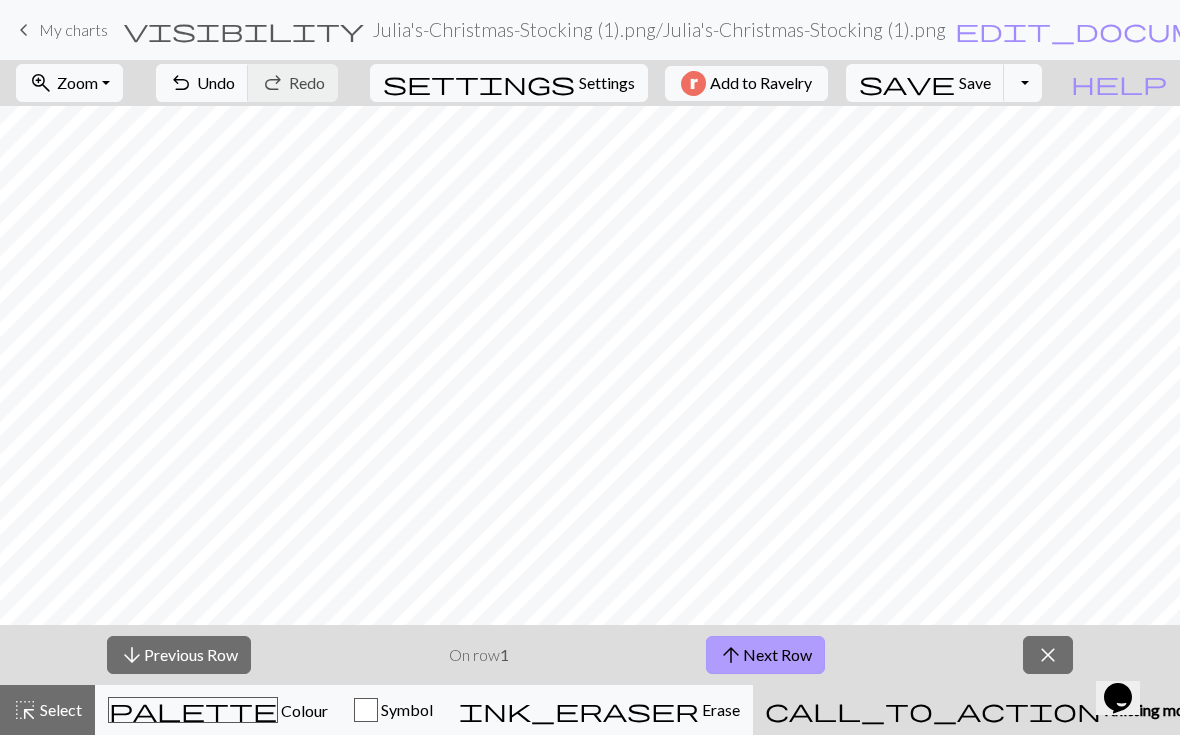 click on "arrow_upward  Next Row" at bounding box center [765, 655] 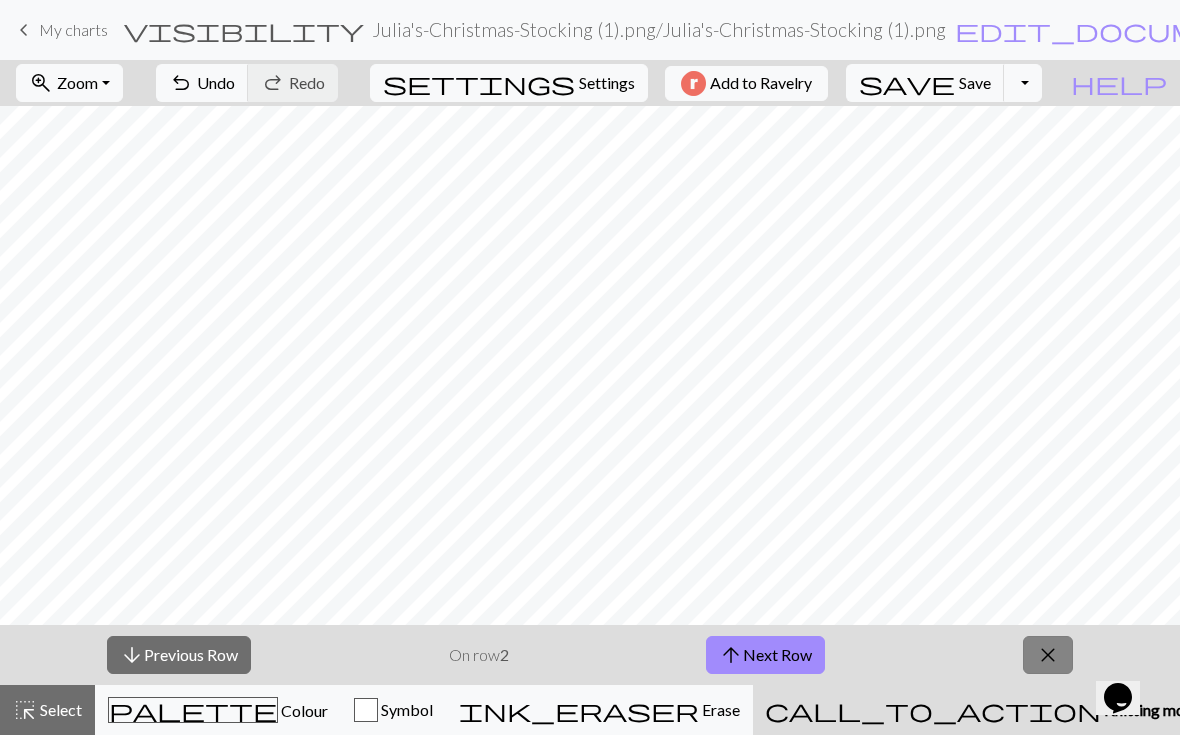 click on "close" at bounding box center [1048, 655] 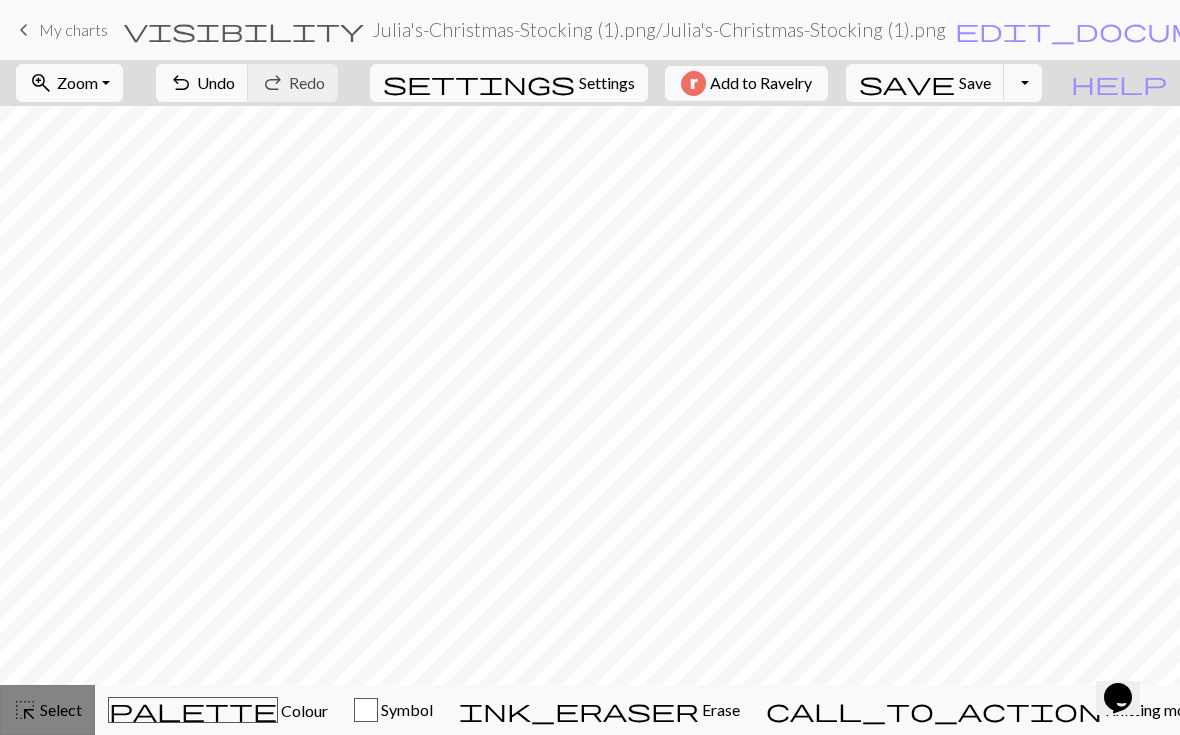 click on "Select" at bounding box center (59, 709) 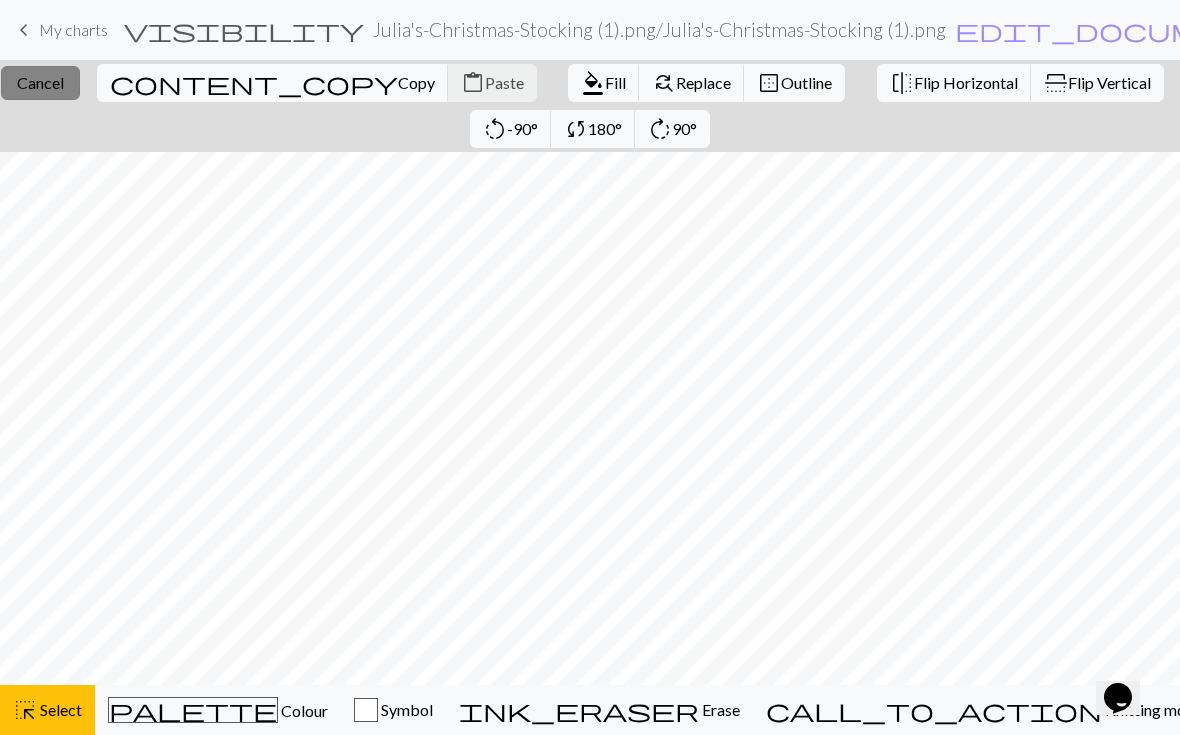 click on "close Cancel" at bounding box center (40, 83) 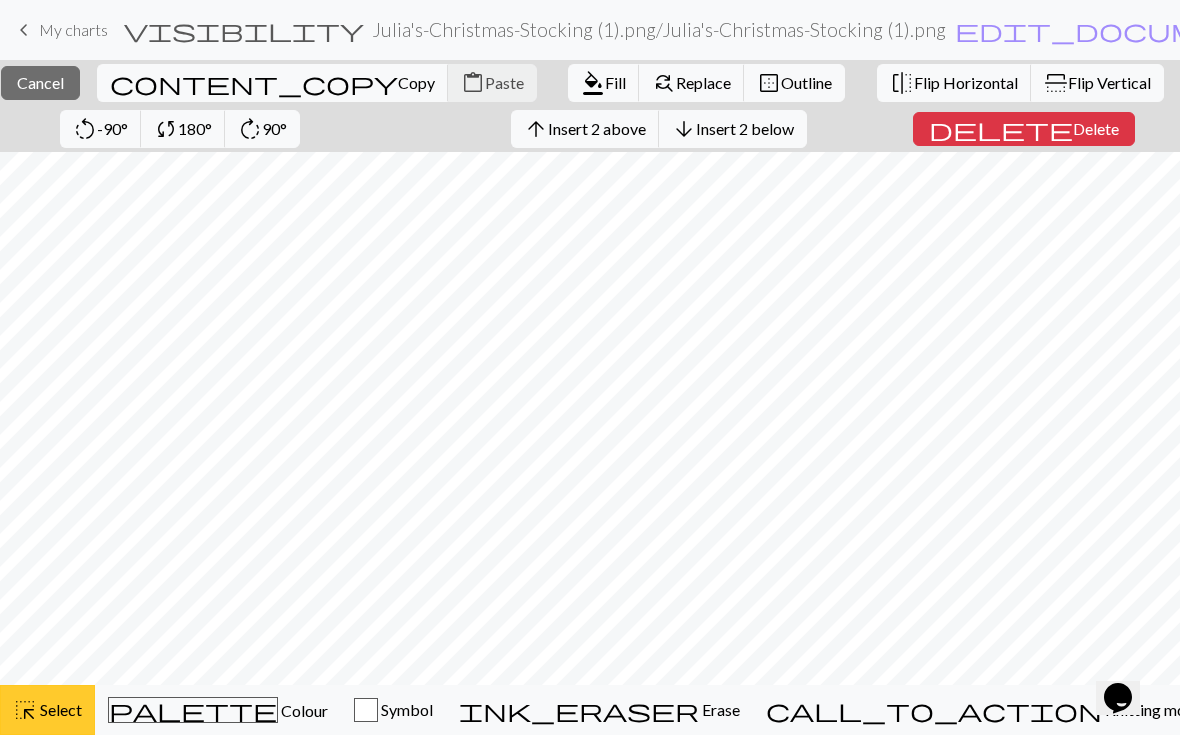 click on "Select" at bounding box center (59, 709) 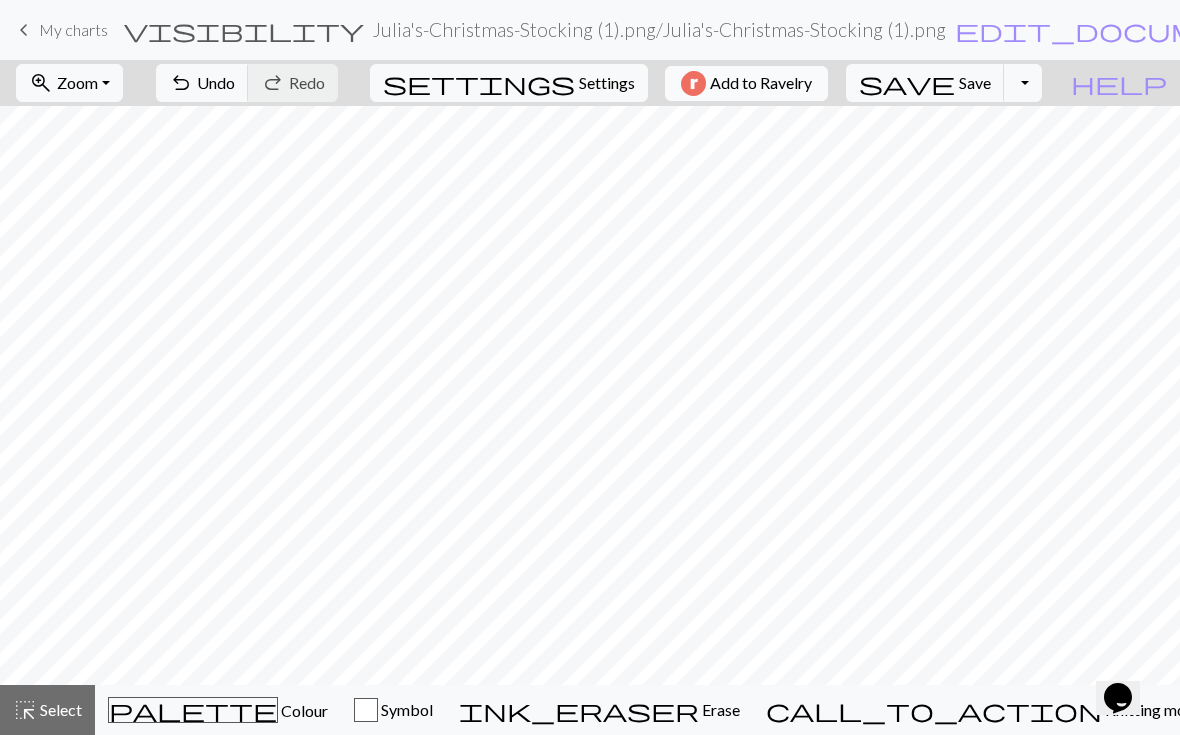 click on "Add to Ravelry" at bounding box center (761, 83) 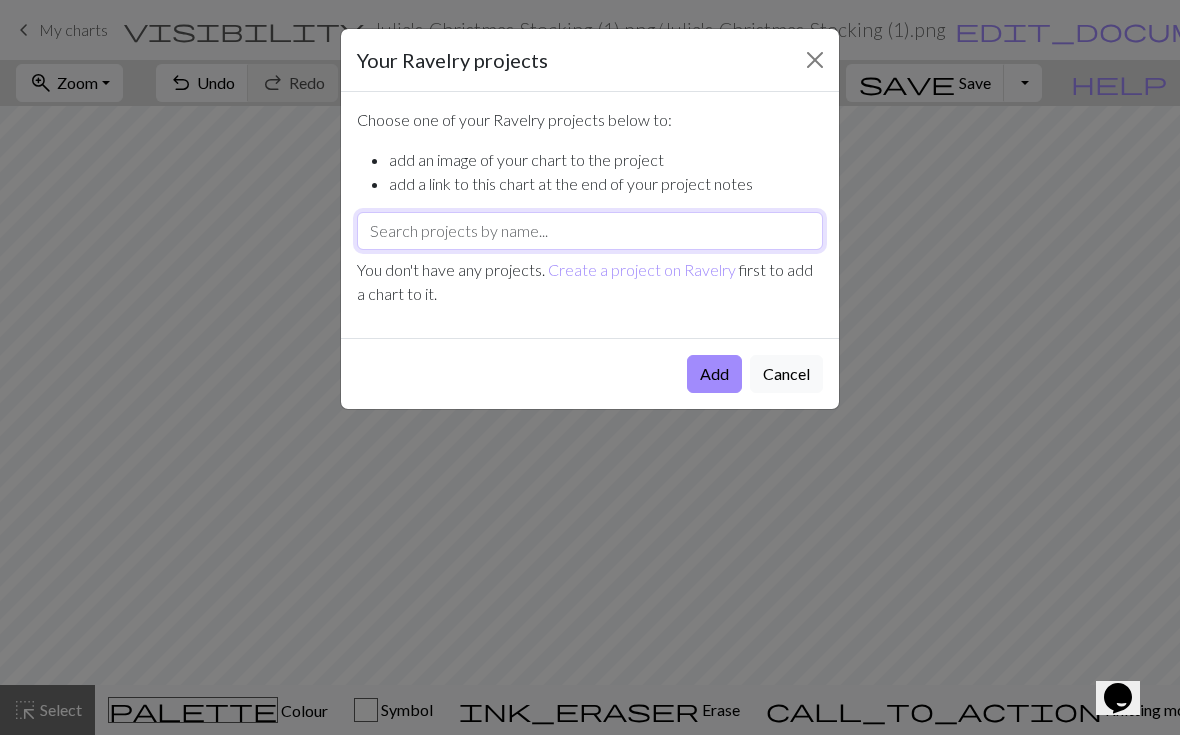 click at bounding box center (590, 231) 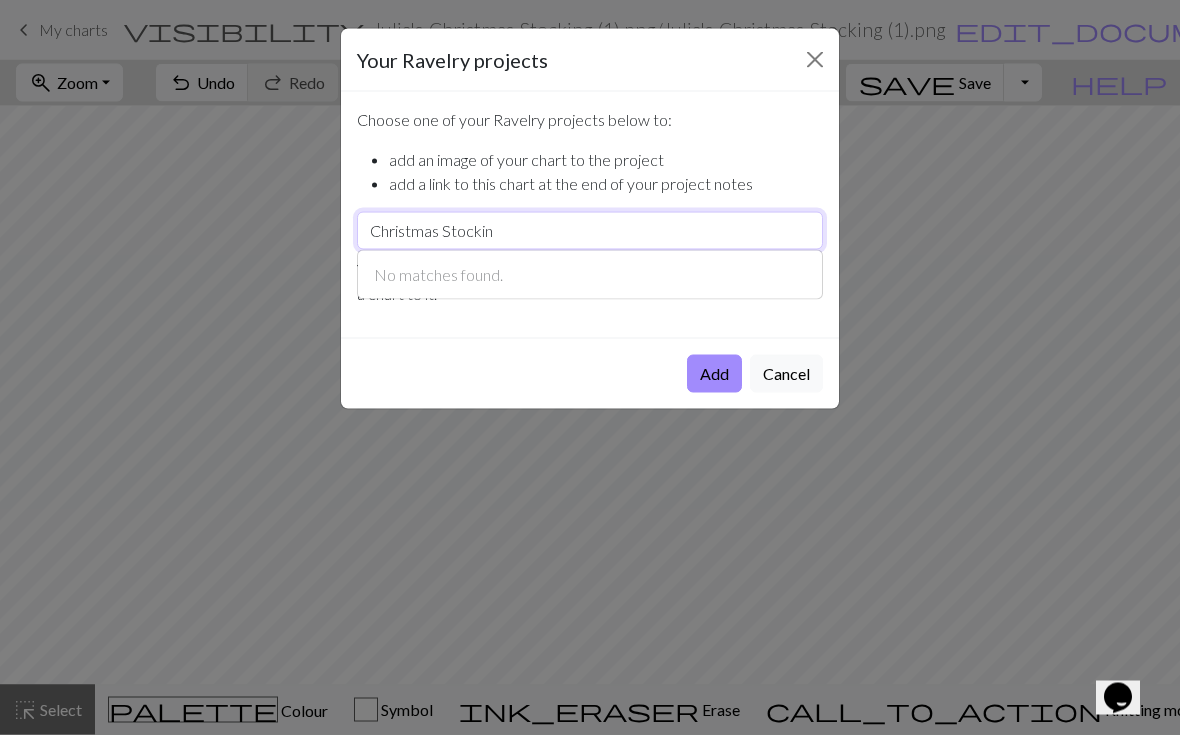 type on "Christmas Stocking" 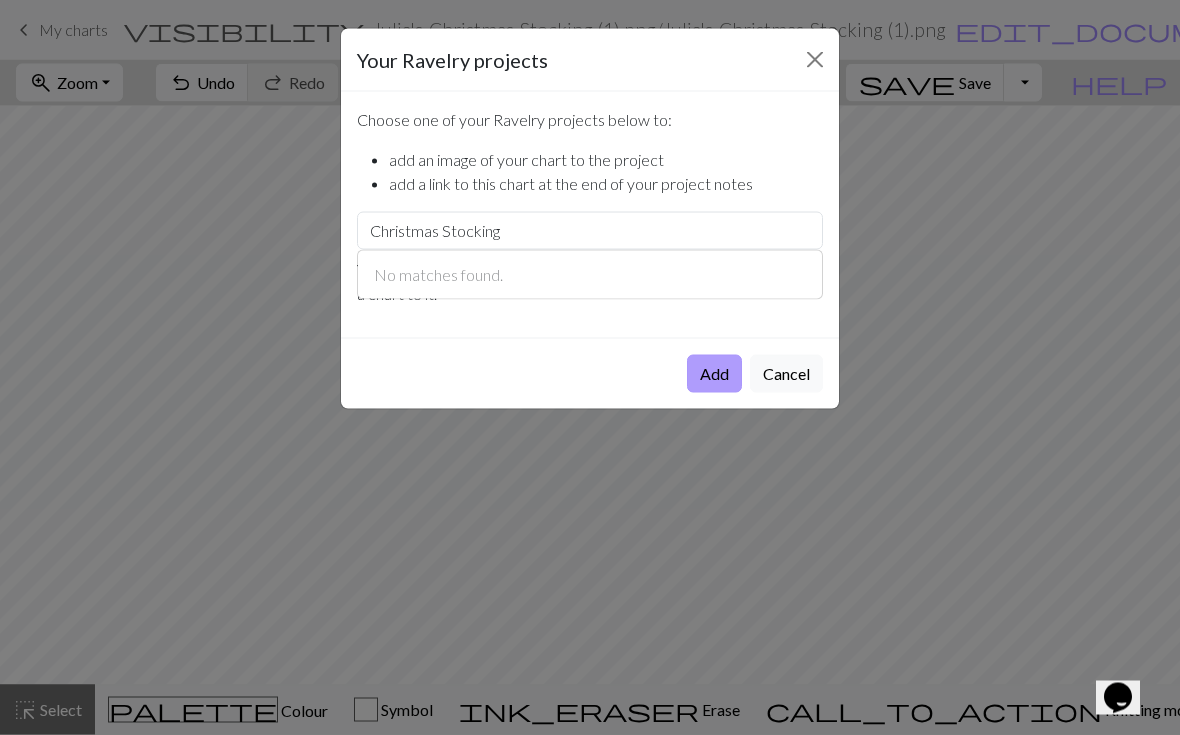 click on "Add" at bounding box center (714, 374) 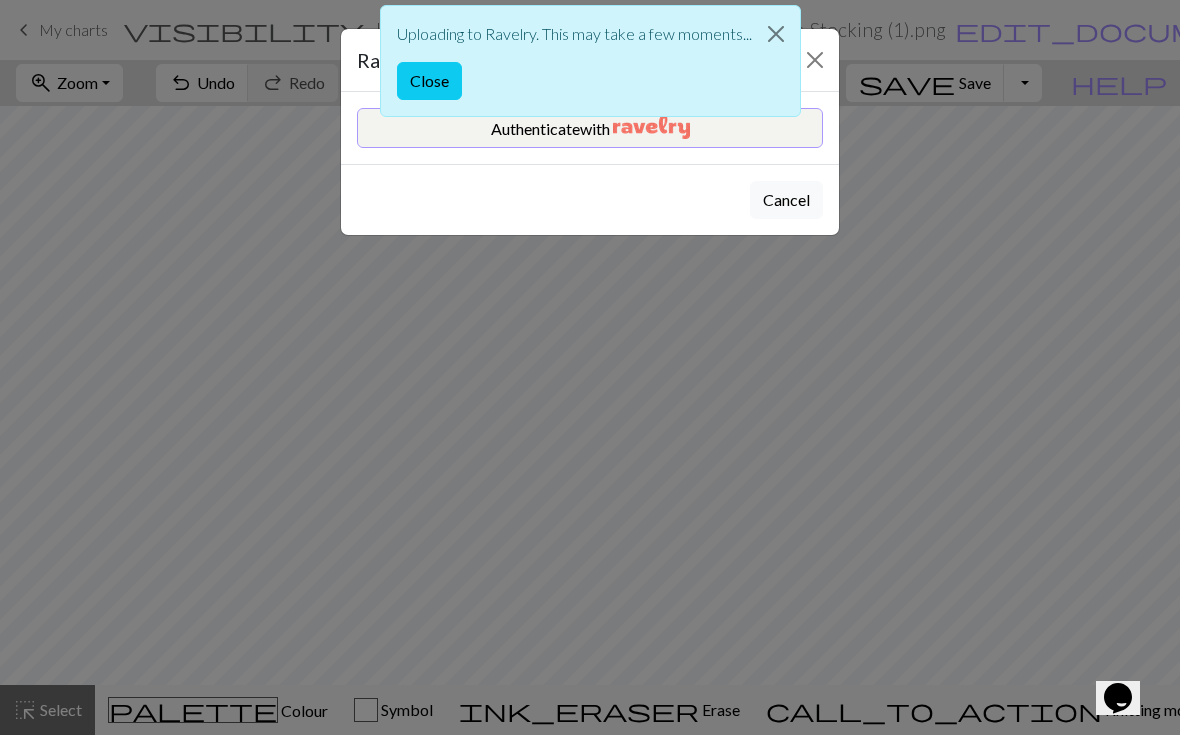 click at bounding box center (651, 127) 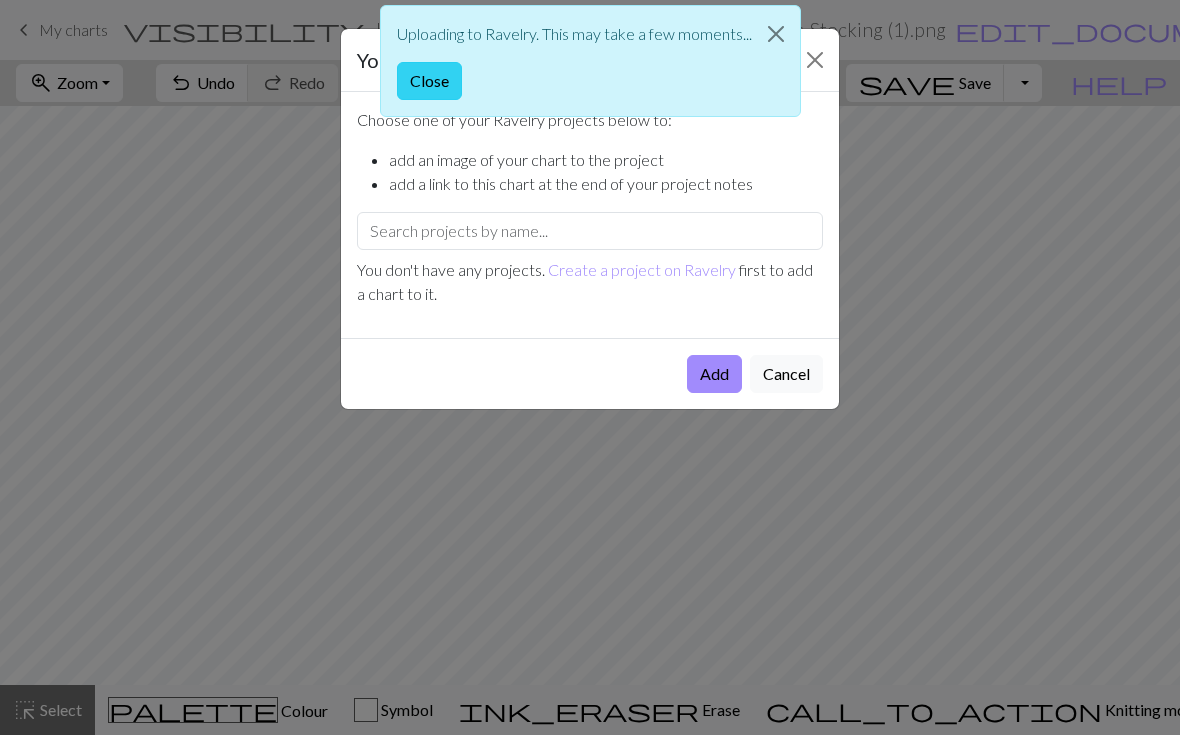 click on "Close" at bounding box center (429, 81) 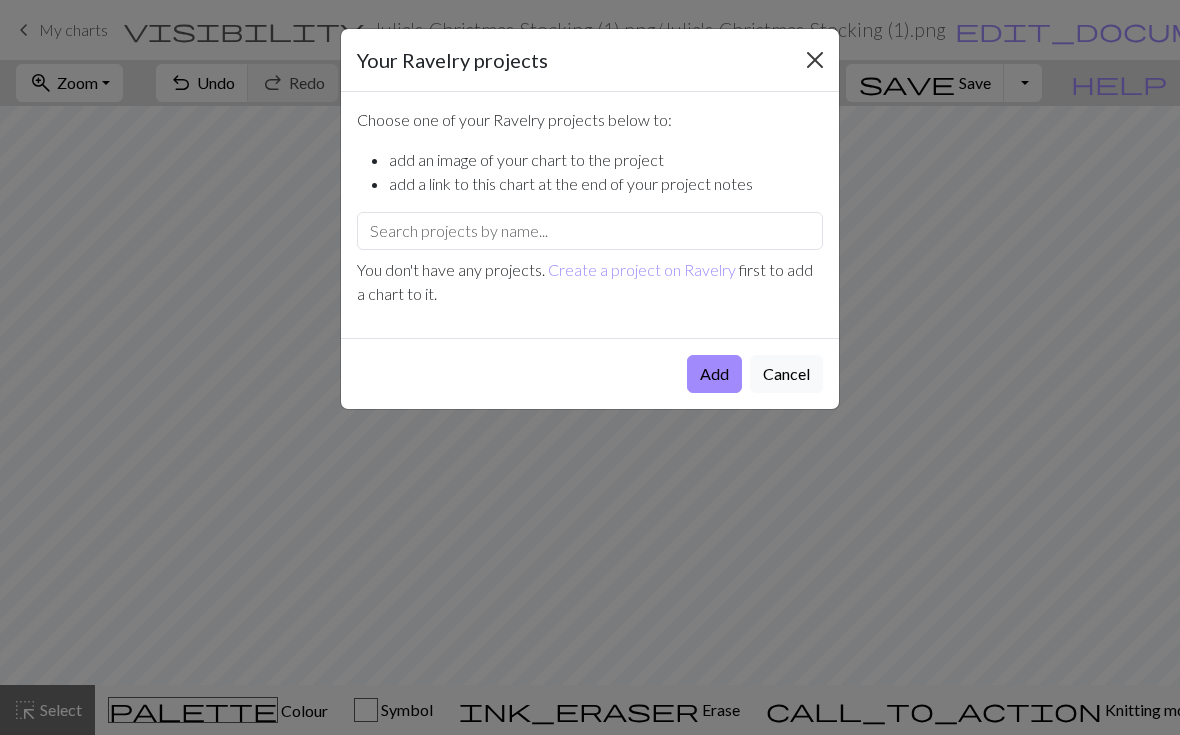 click at bounding box center [815, 60] 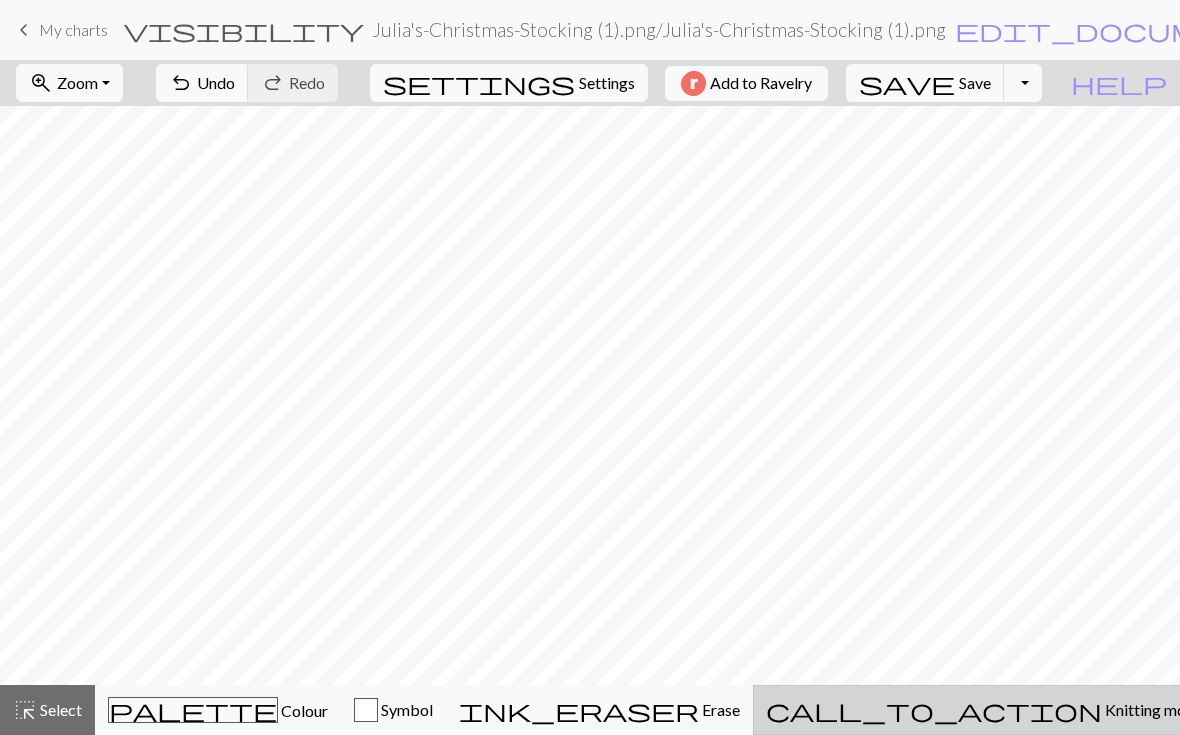 click on "Knitting mode" at bounding box center (1152, 709) 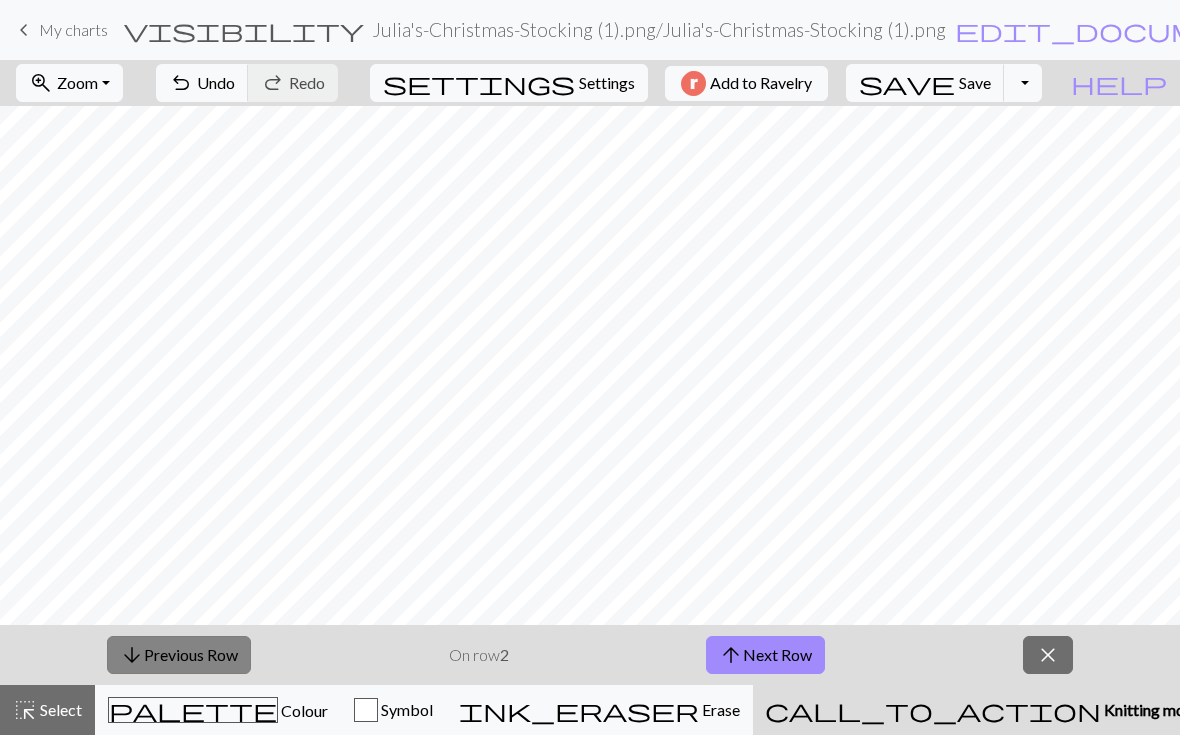 click on "arrow_downward Previous Row" at bounding box center [179, 655] 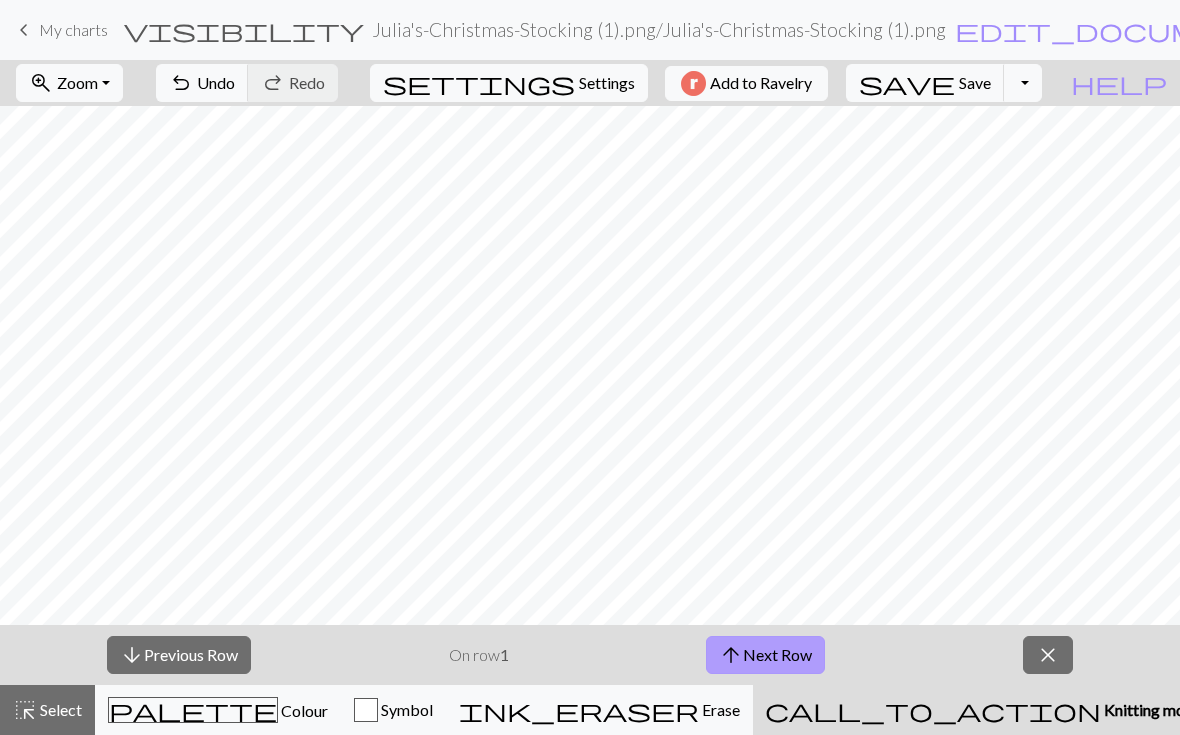 click on "arrow_upward  Next Row" at bounding box center [765, 655] 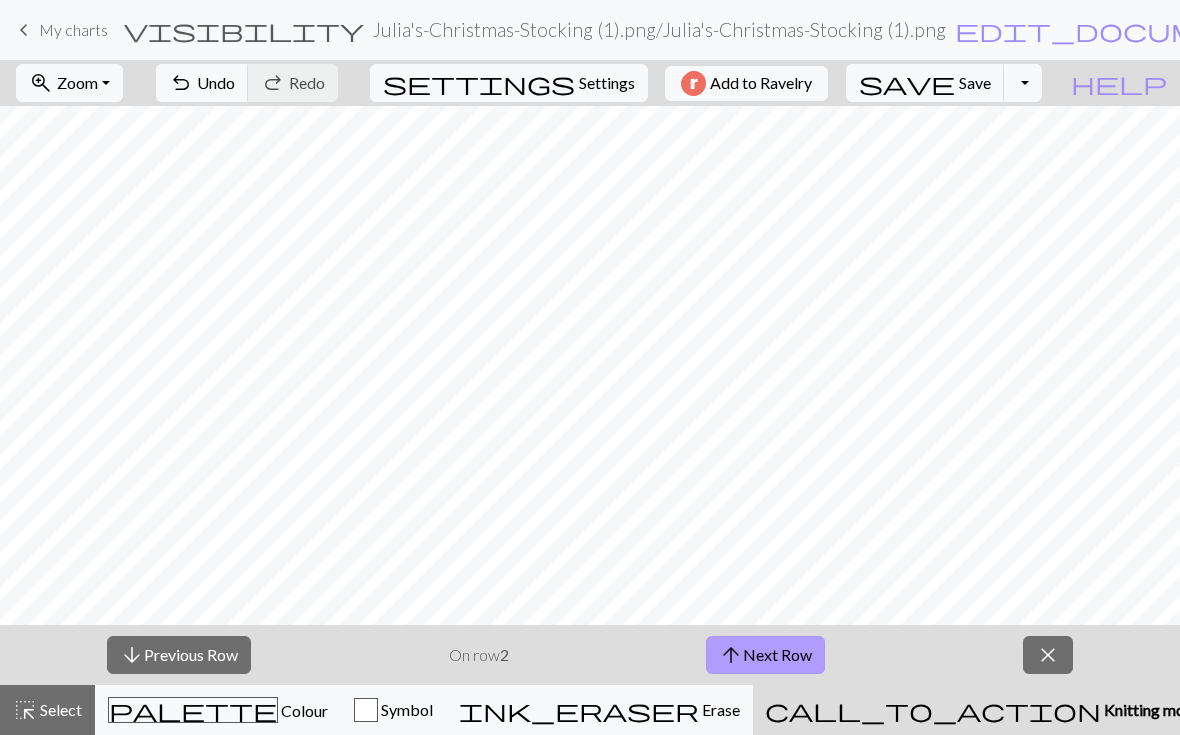 click on "arrow_upward  Next Row" at bounding box center [765, 655] 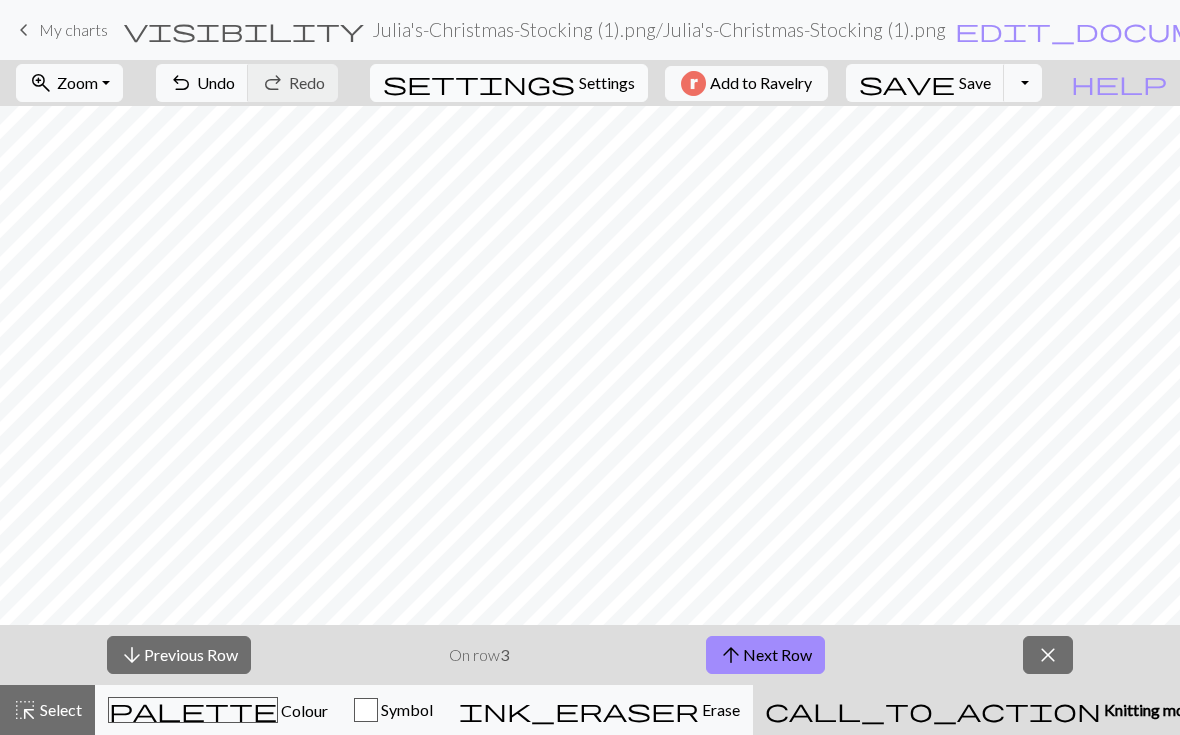 click on "Settings" at bounding box center [607, 83] 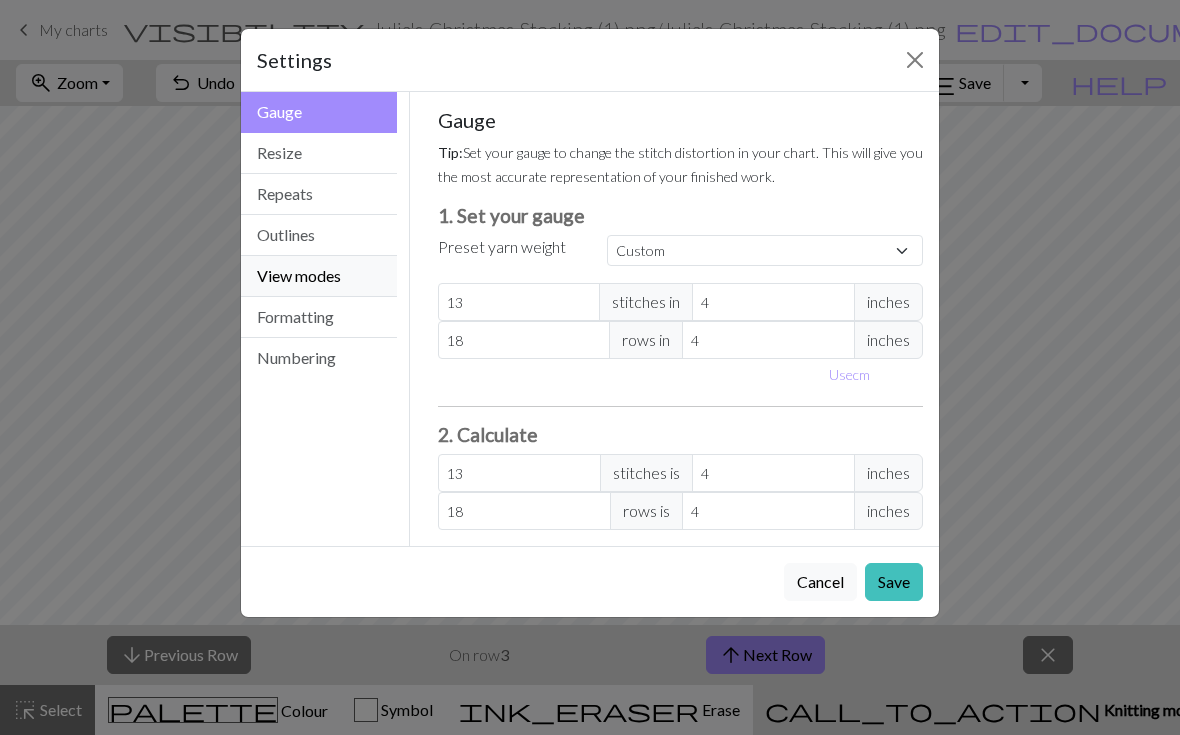 click on "View modes" at bounding box center [319, 276] 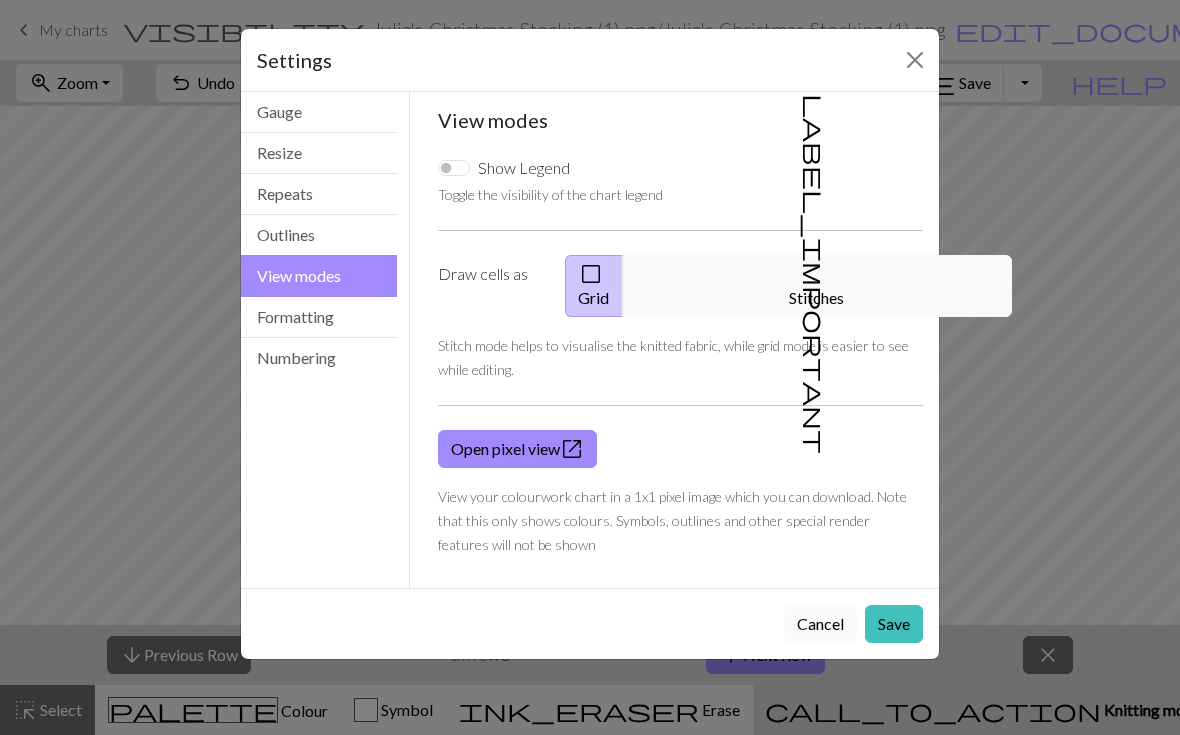 click on "Cancel" at bounding box center (820, 624) 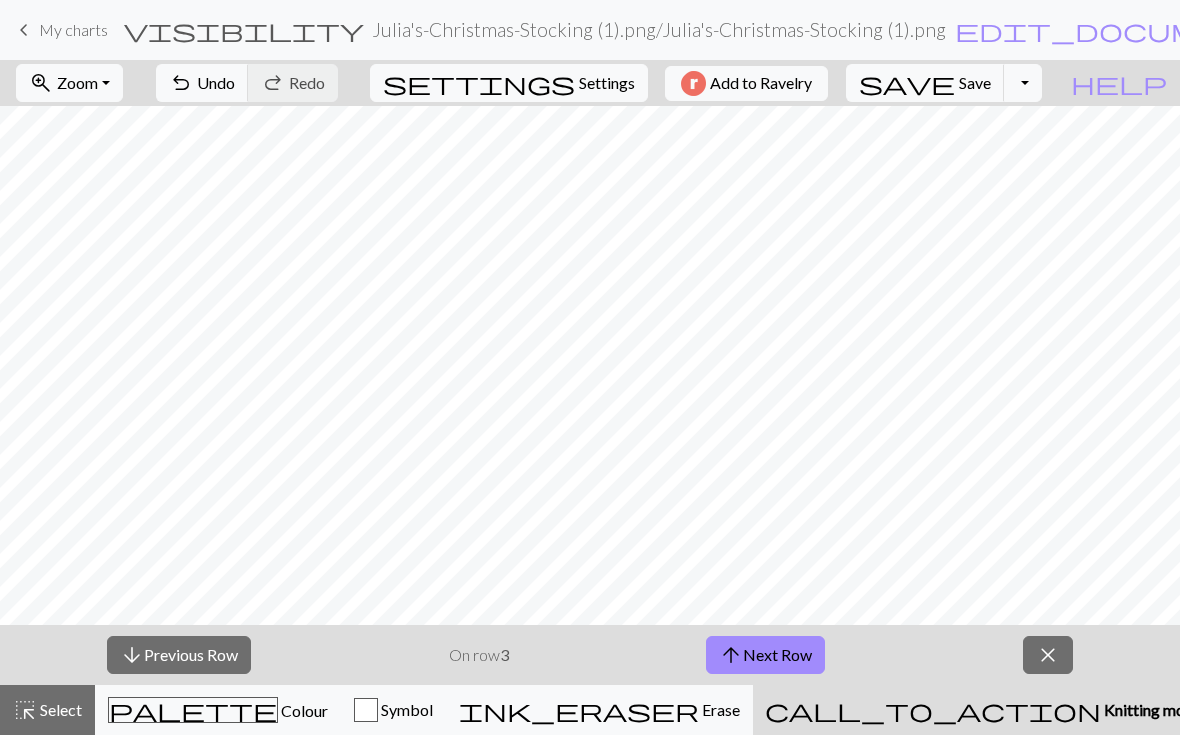 click on "arrow_downward Previous Row On row  3 arrow_upward  Next Row close" at bounding box center (590, 655) 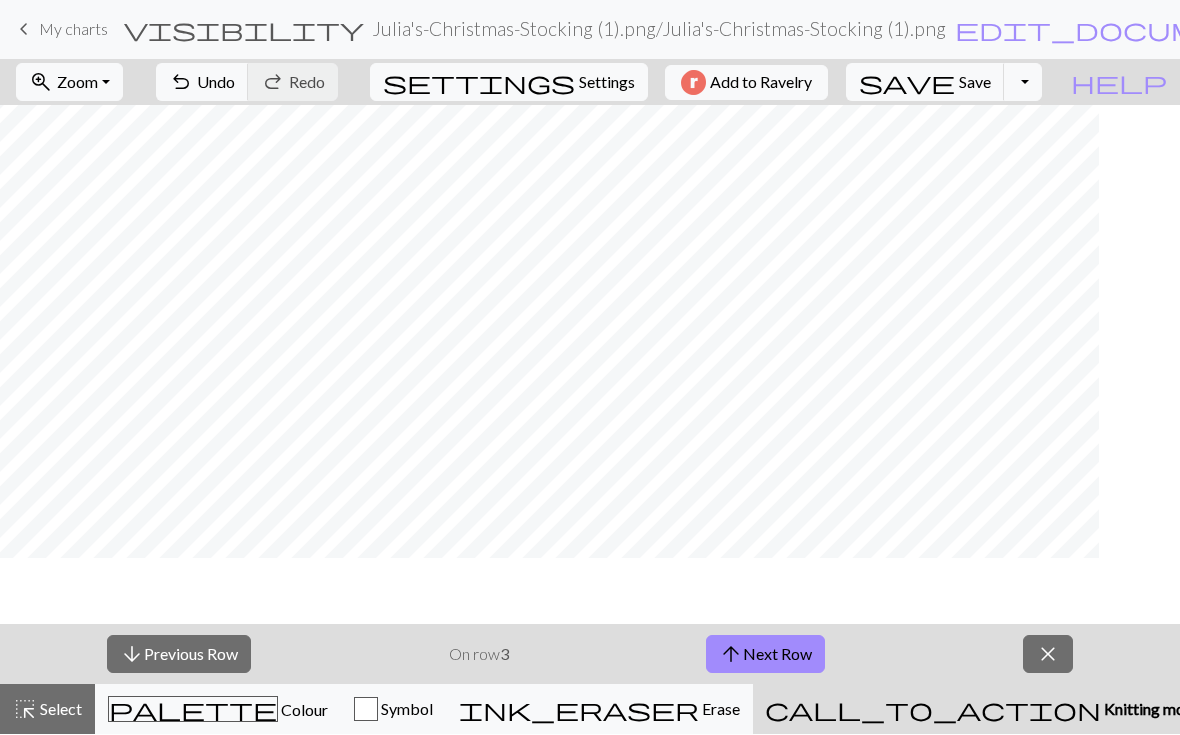 scroll, scrollTop: 0, scrollLeft: 0, axis: both 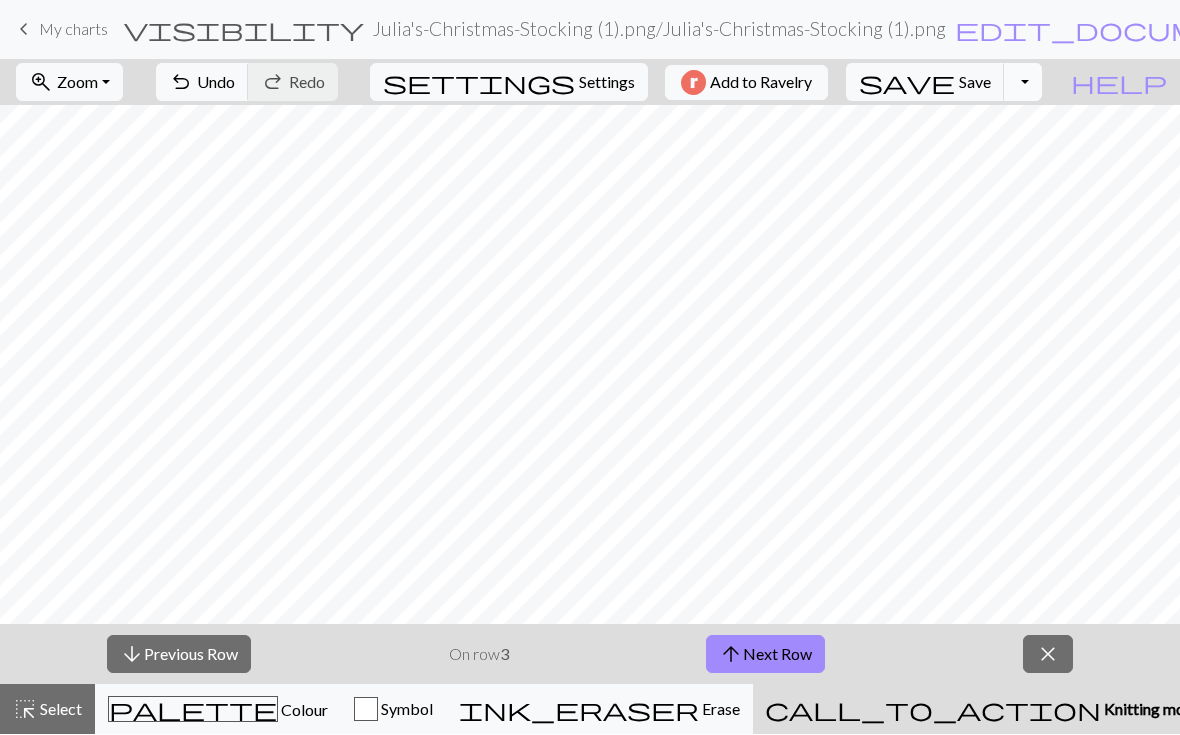 click on "Toggle Dropdown" at bounding box center [1023, 83] 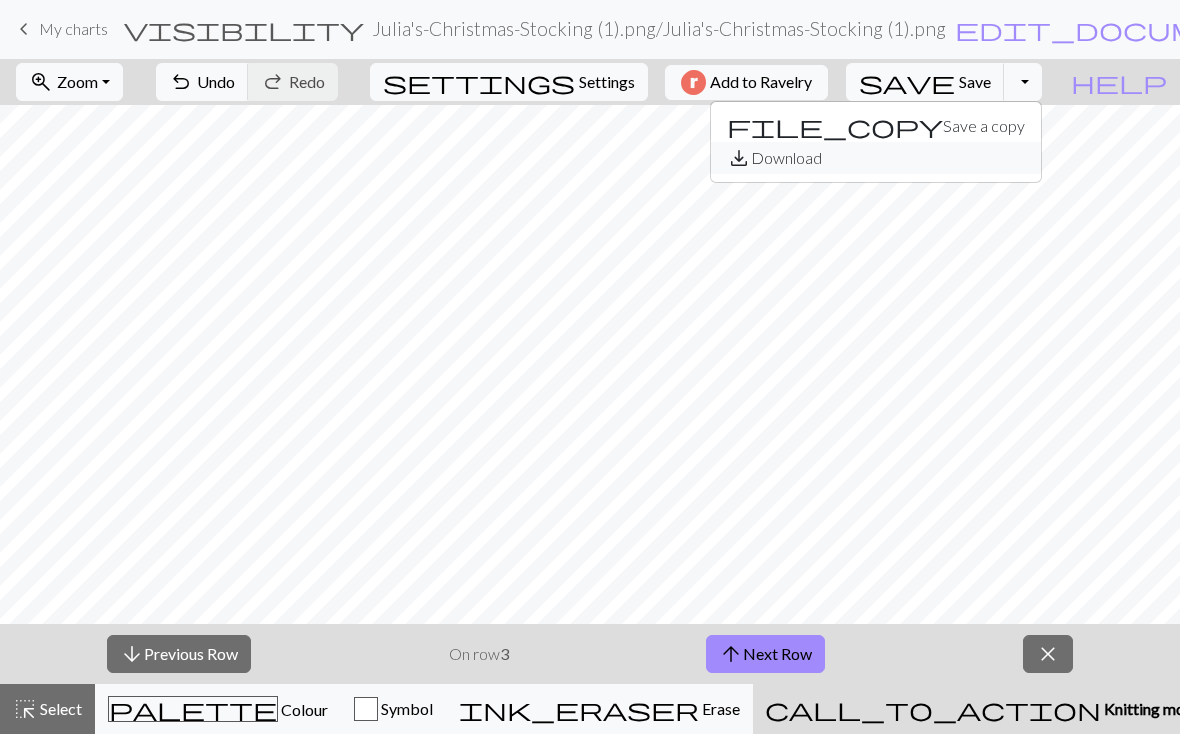 click on "save_alt  Download" at bounding box center [876, 159] 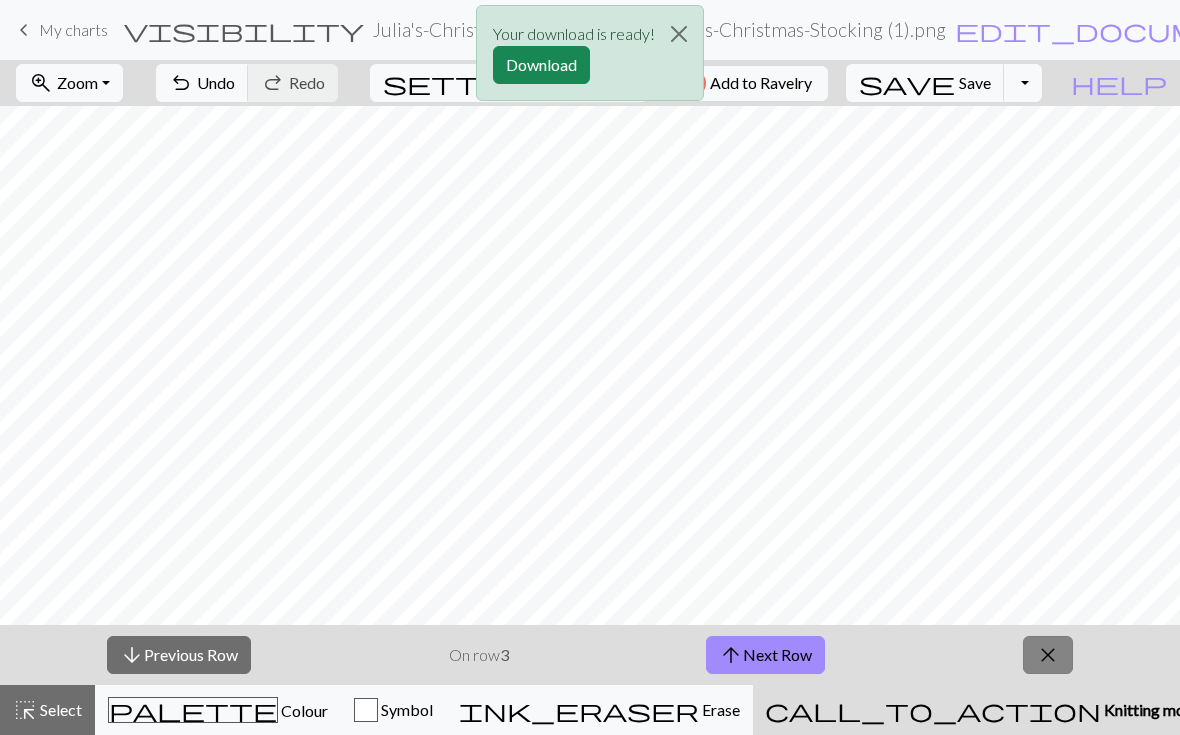 click on "close" at bounding box center (1048, 655) 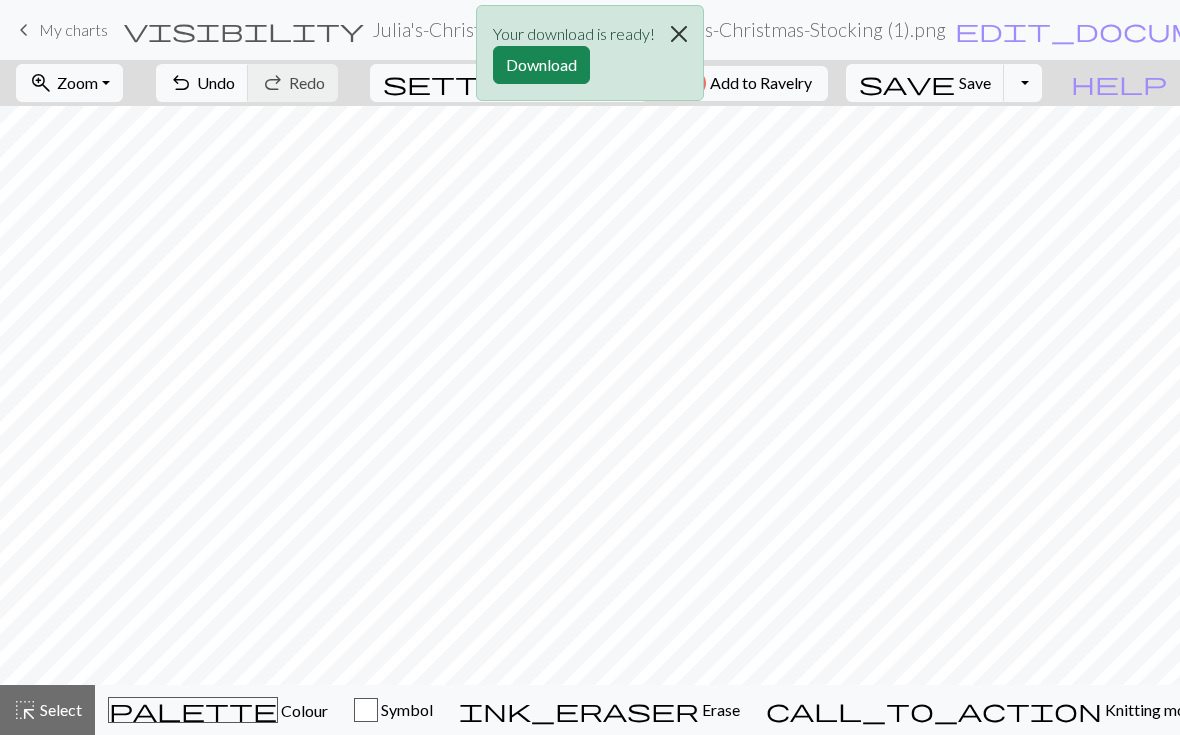 click at bounding box center (679, 34) 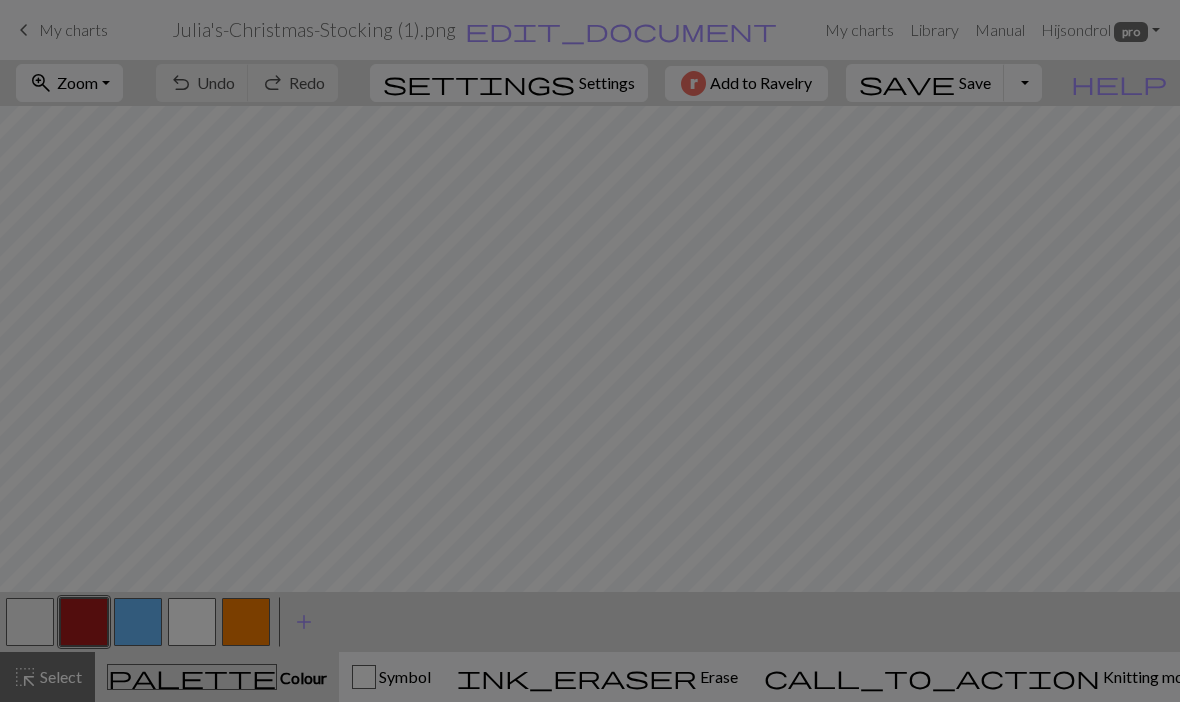 scroll, scrollTop: 0, scrollLeft: 0, axis: both 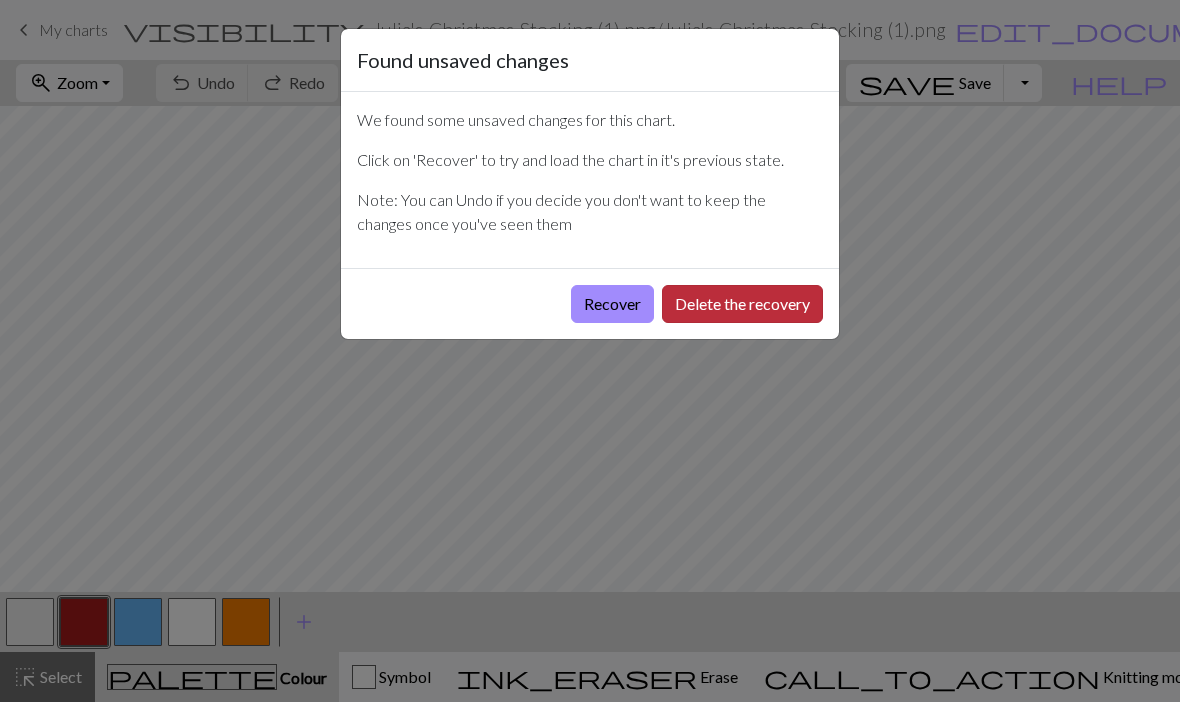 click on "Delete the recovery" at bounding box center [742, 304] 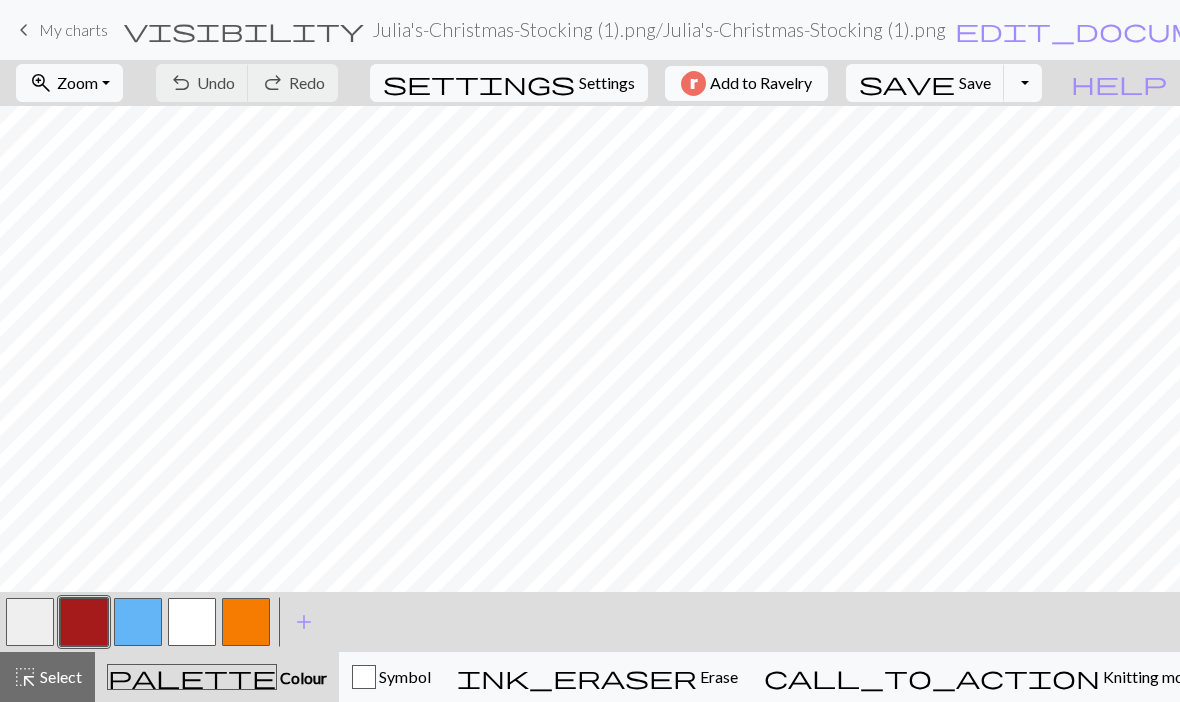 click on "Add to Ravelry" at bounding box center (761, 83) 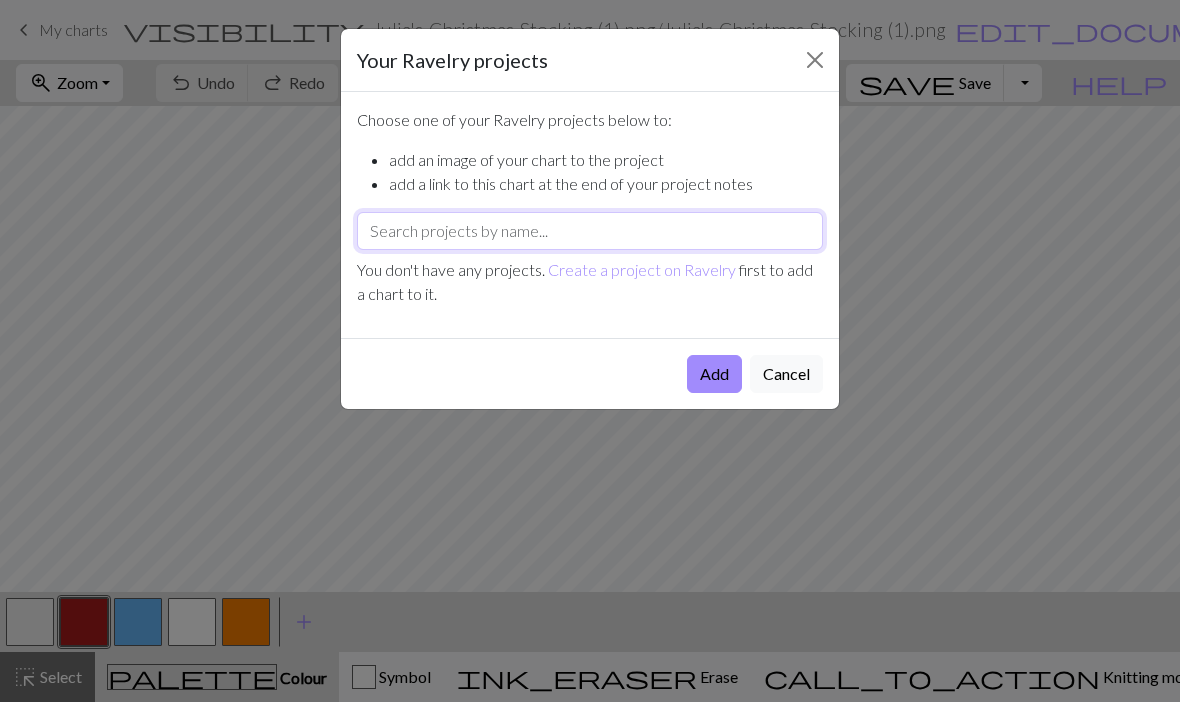 click at bounding box center (590, 231) 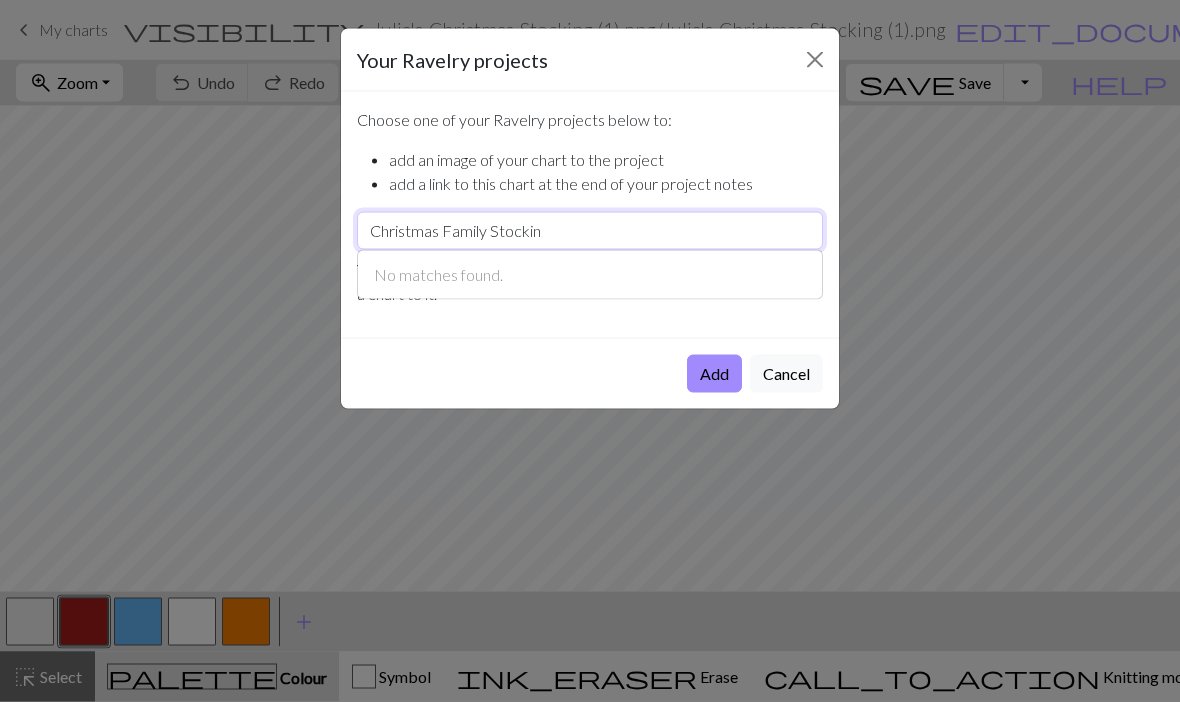 type on "Christmas Family Stocking" 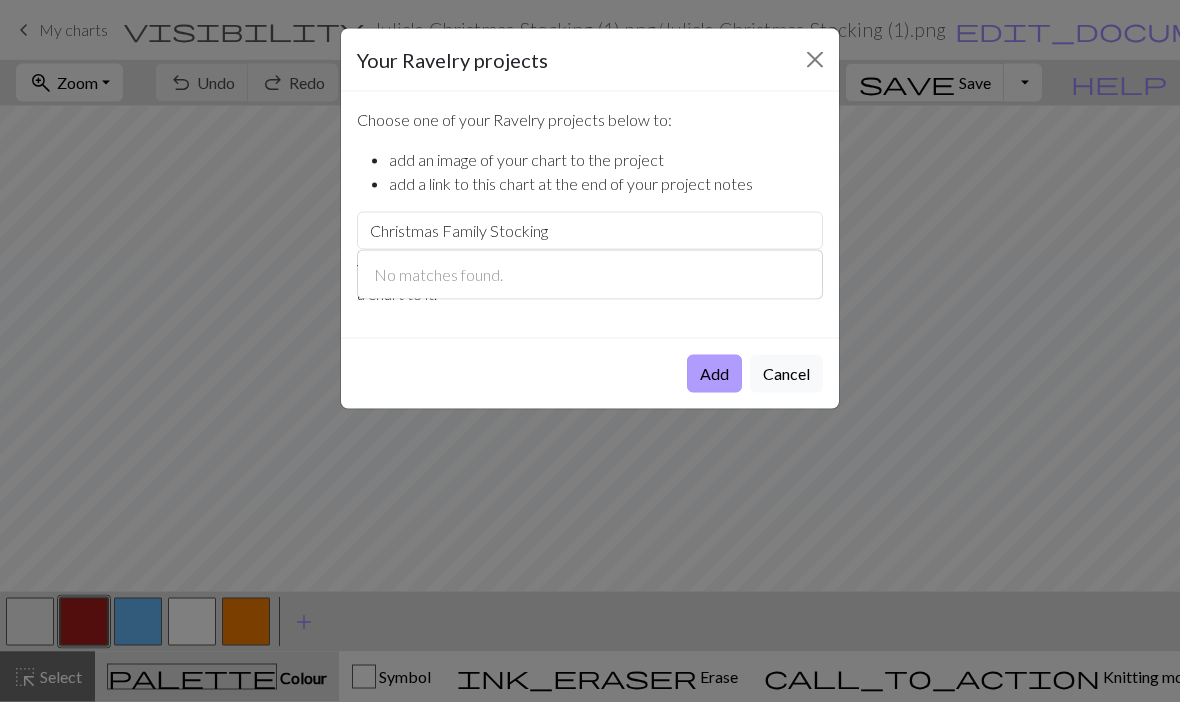 click on "Add" at bounding box center (714, 374) 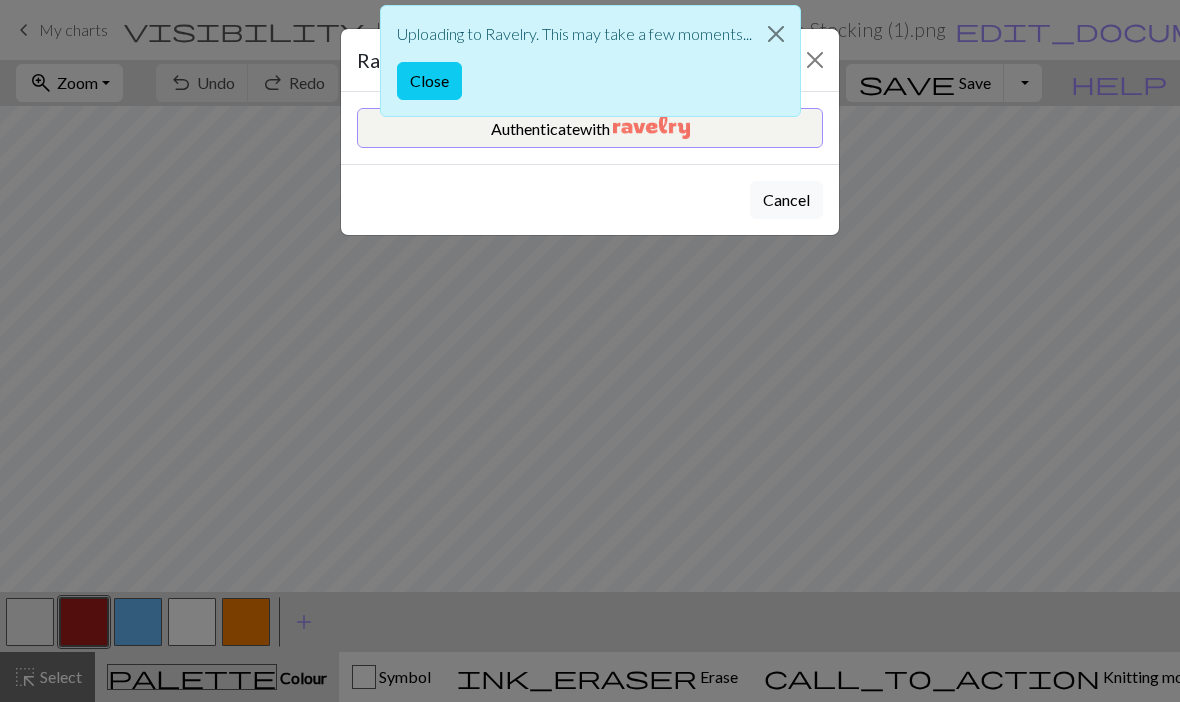 click on "Uploading to Ravelry. This may take a few moments... Close" at bounding box center (590, 66) 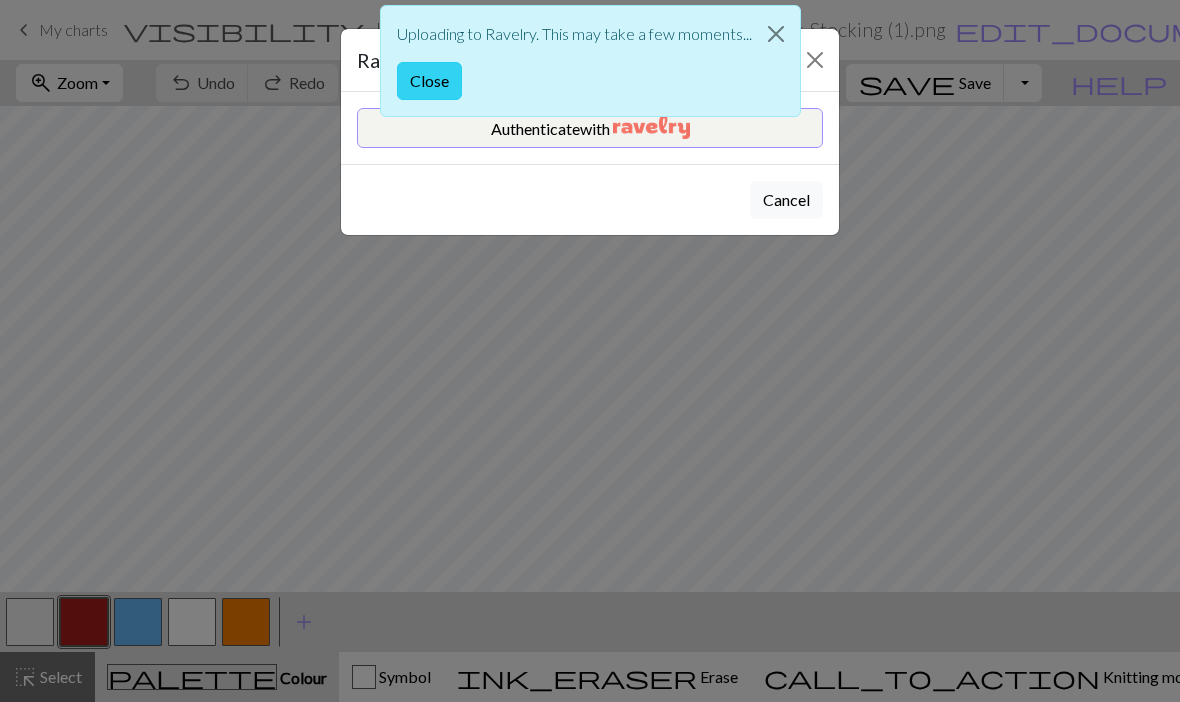 click on "Close" at bounding box center [429, 81] 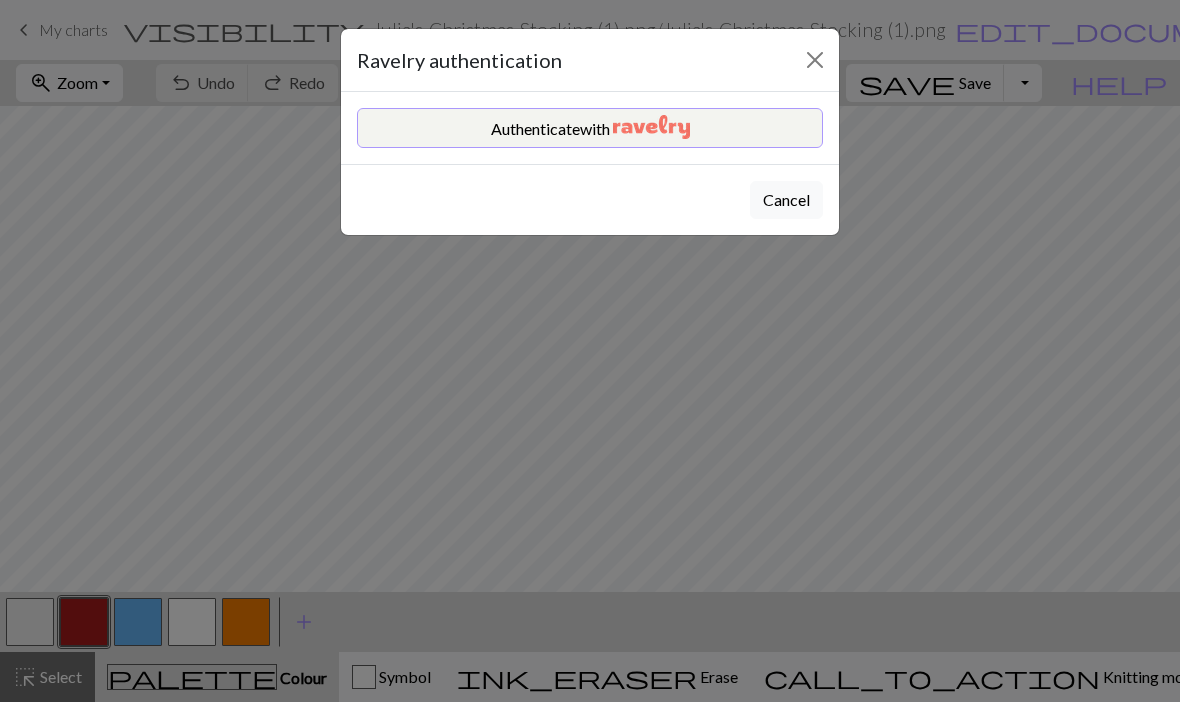 click on "Authenticate  with" at bounding box center [590, 128] 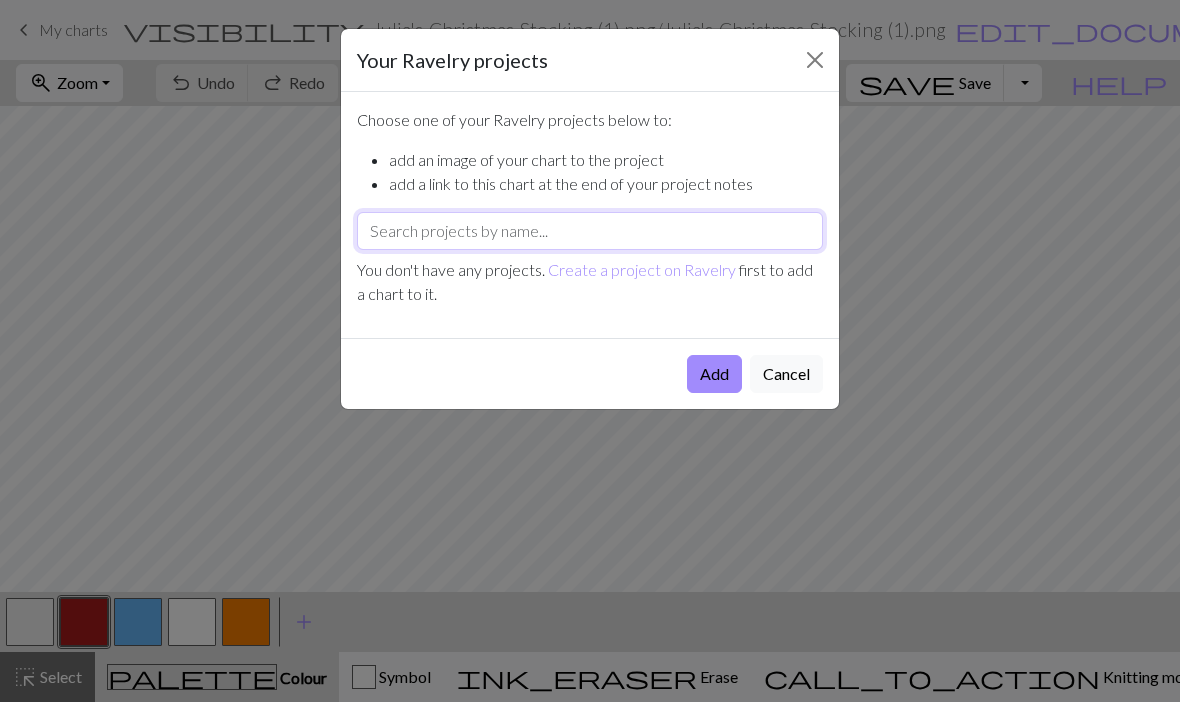 click at bounding box center (590, 231) 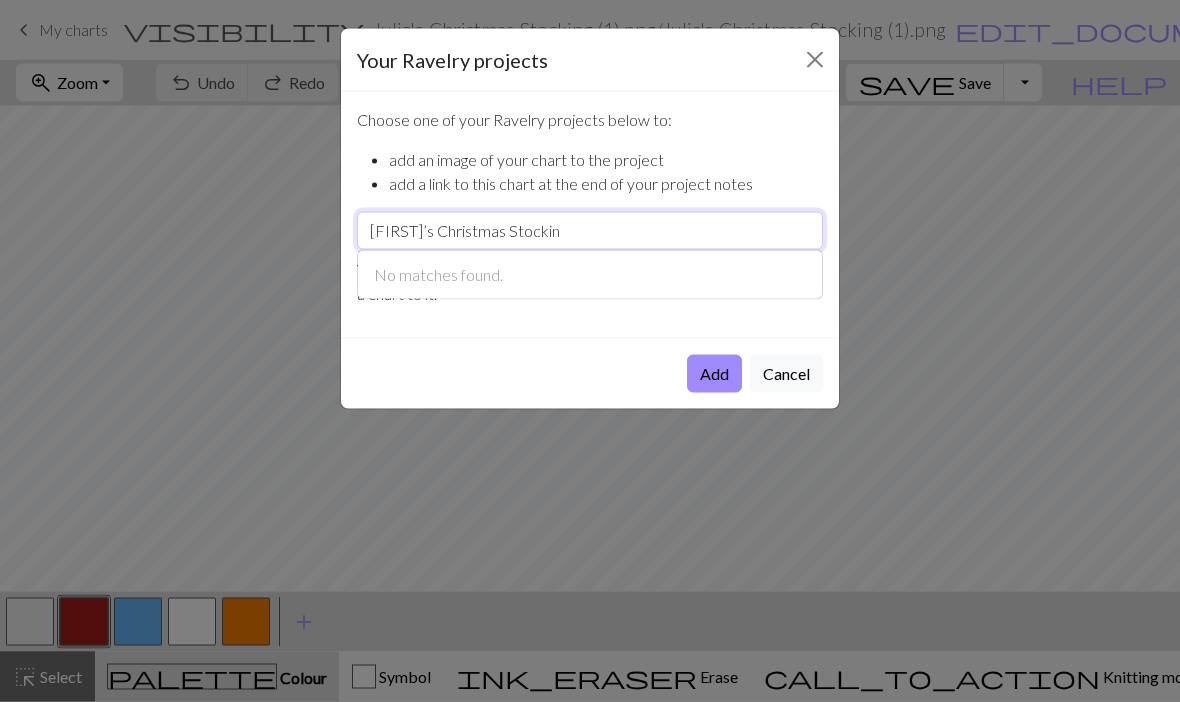 type on "[FIRST]’s Christmas Stocking" 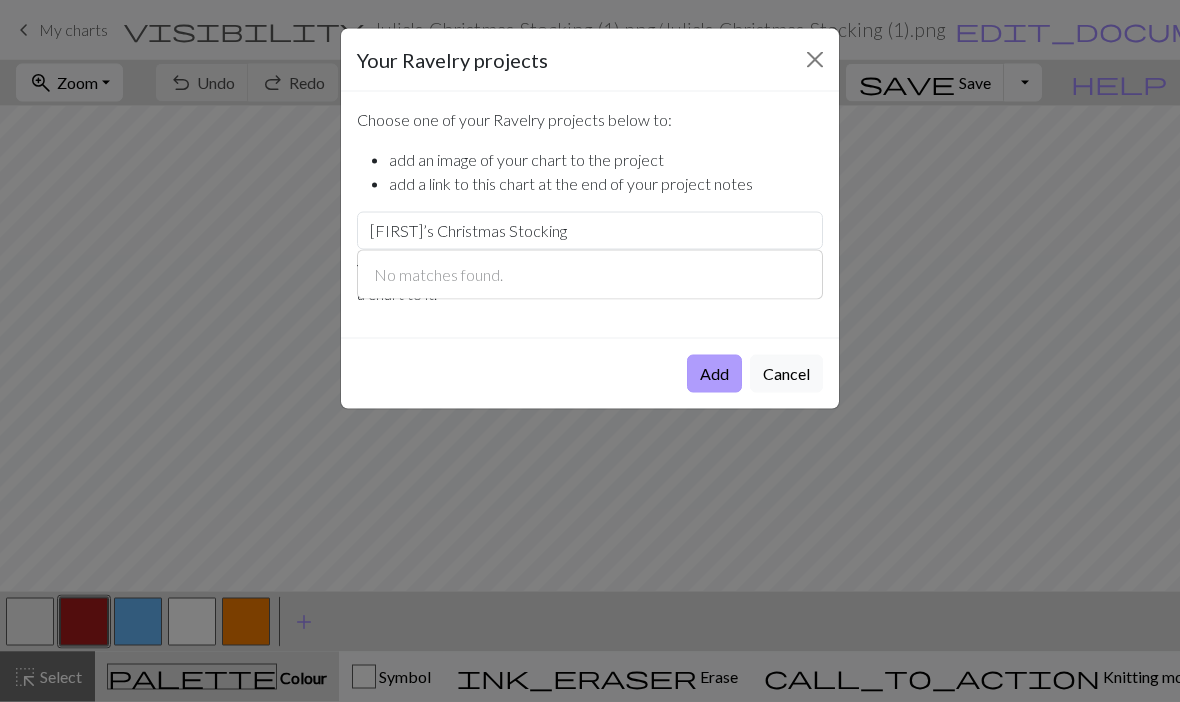 click on "Add" at bounding box center (714, 374) 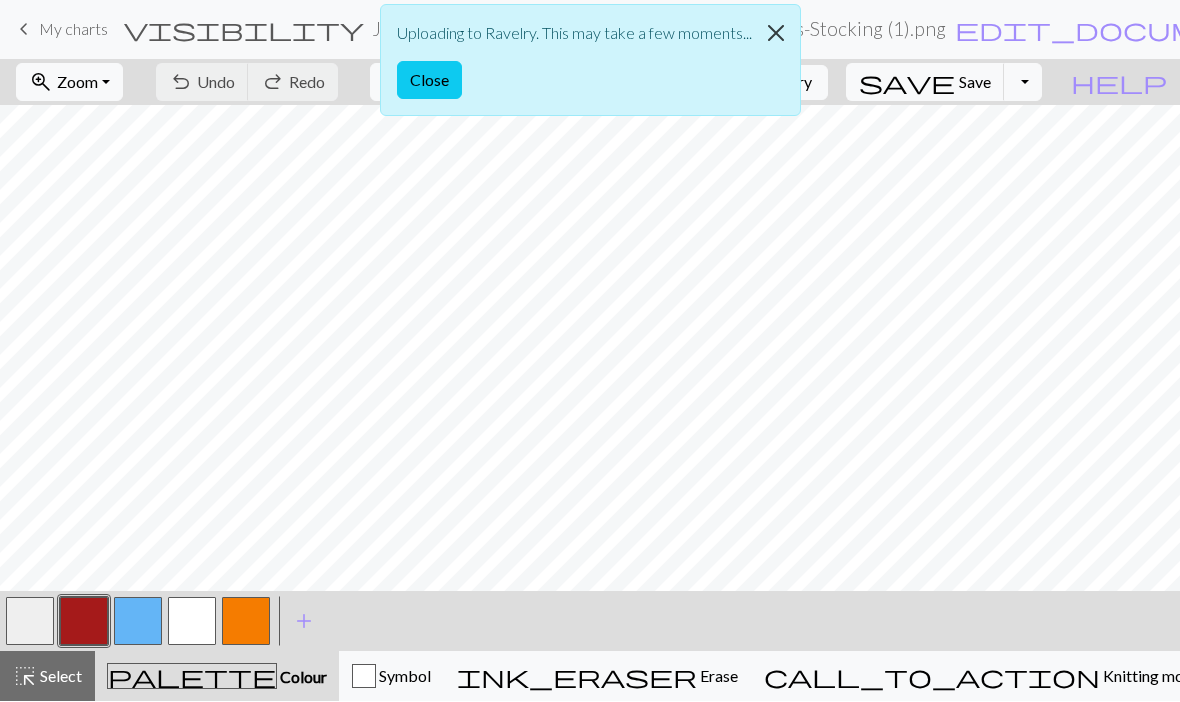 click at bounding box center [776, 34] 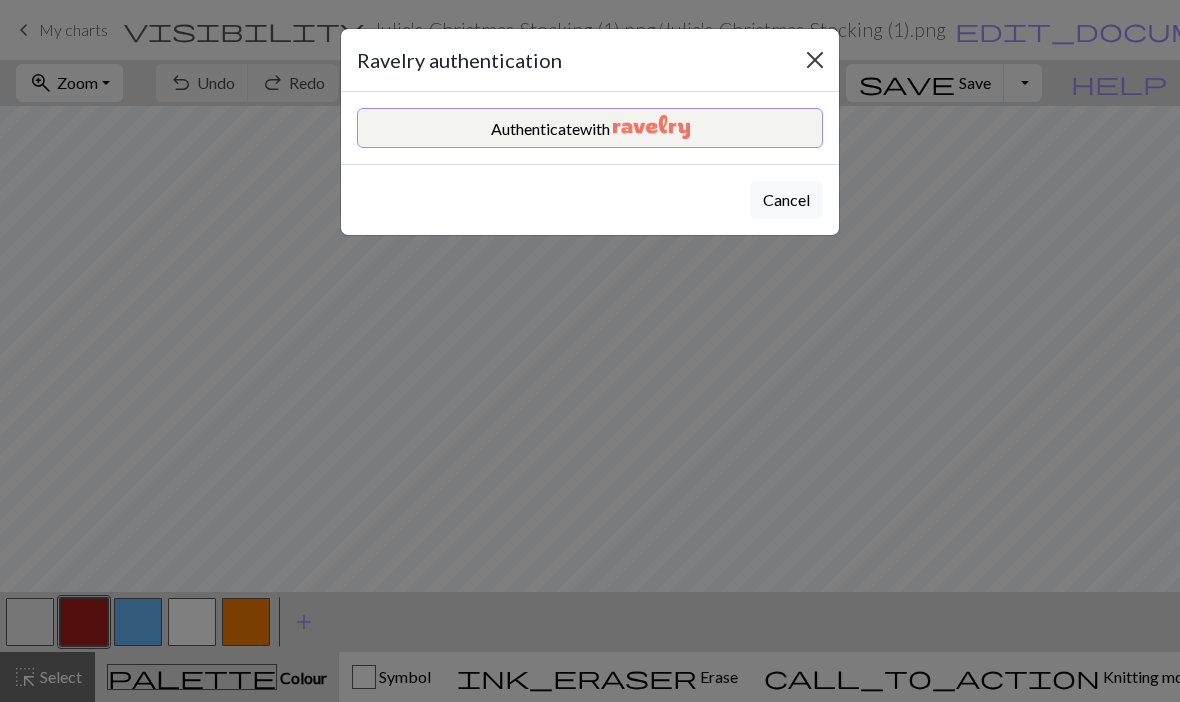 click at bounding box center [815, 60] 